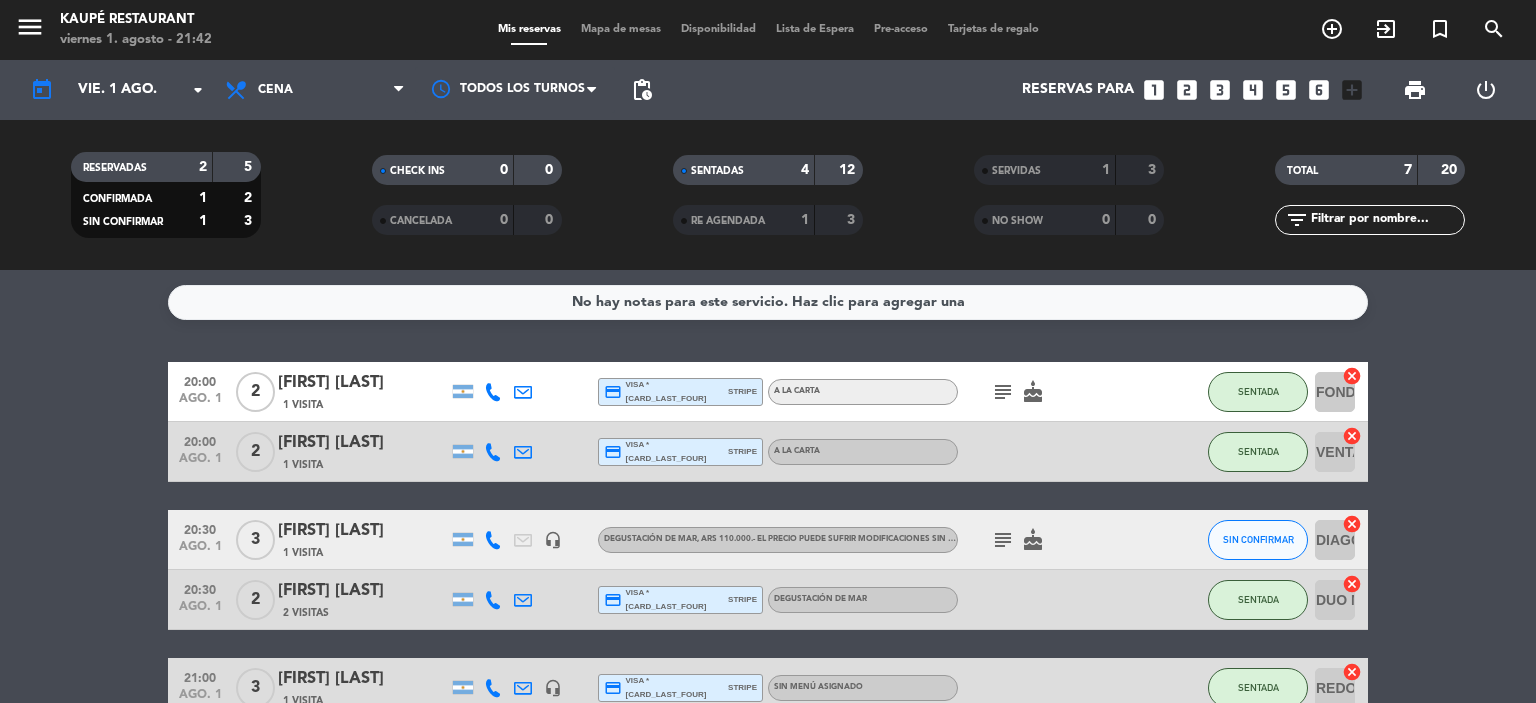 scroll, scrollTop: 0, scrollLeft: 0, axis: both 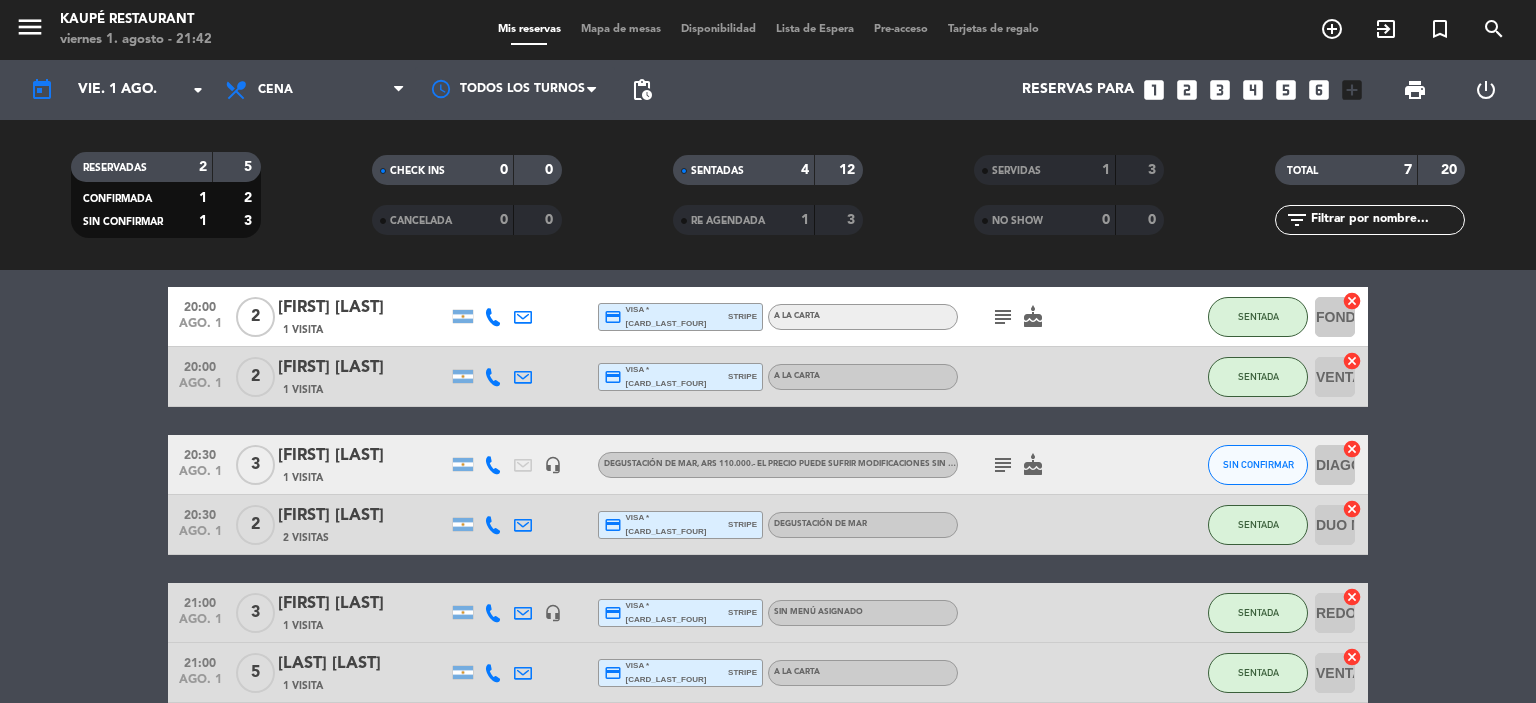 click on "20:00   ago. 1   2   [FIRST] [LAST]   1 Visita  credit_card  visa * [CARD_LAST_FOUR]   stripe   A LA CARTA  subject   cake  SENTADA FONDO  cancel   20:00   ago. 1   2   [FIRST] [LAST]   1 Visita  credit_card  visa * [CARD_LAST_FOUR]   stripe   A LA CARTA SENTADA VENTANA  cancel   20:30   ago. 1   3   [FIRST] [LAST]   1 Visita   headset_mic   Degustación de Mar , ARS 110.000.- El precio puede sufrir modificaciones sin previo aviso, únicamente a mesa completa  subject   cake  SIN CONFIRMAR DIAGONAl  cancel   20:30   ago. 1   2   [FIRST] [LAST]   2 Visitas  credit_card  visa * [CARD_LAST_FOUR]   stripe   Degustación de Mar SENTADA DUO MEDIO  cancel   21:00   ago. 1   3   [FIRST] [LAST]   1 Visita   headset_mic  credit_card  visa * [CARD_LAST_FOUR]   stripe  Sin menú asignado SENTADA REDONDA  cancel   21:00   ago. 1   5   [LAST] [LAST]   1 Visita  credit_card  visa * [CARD_LAST_FOUR]   stripe   A LA CARTA SENTADA VENTANA AB  cancel" 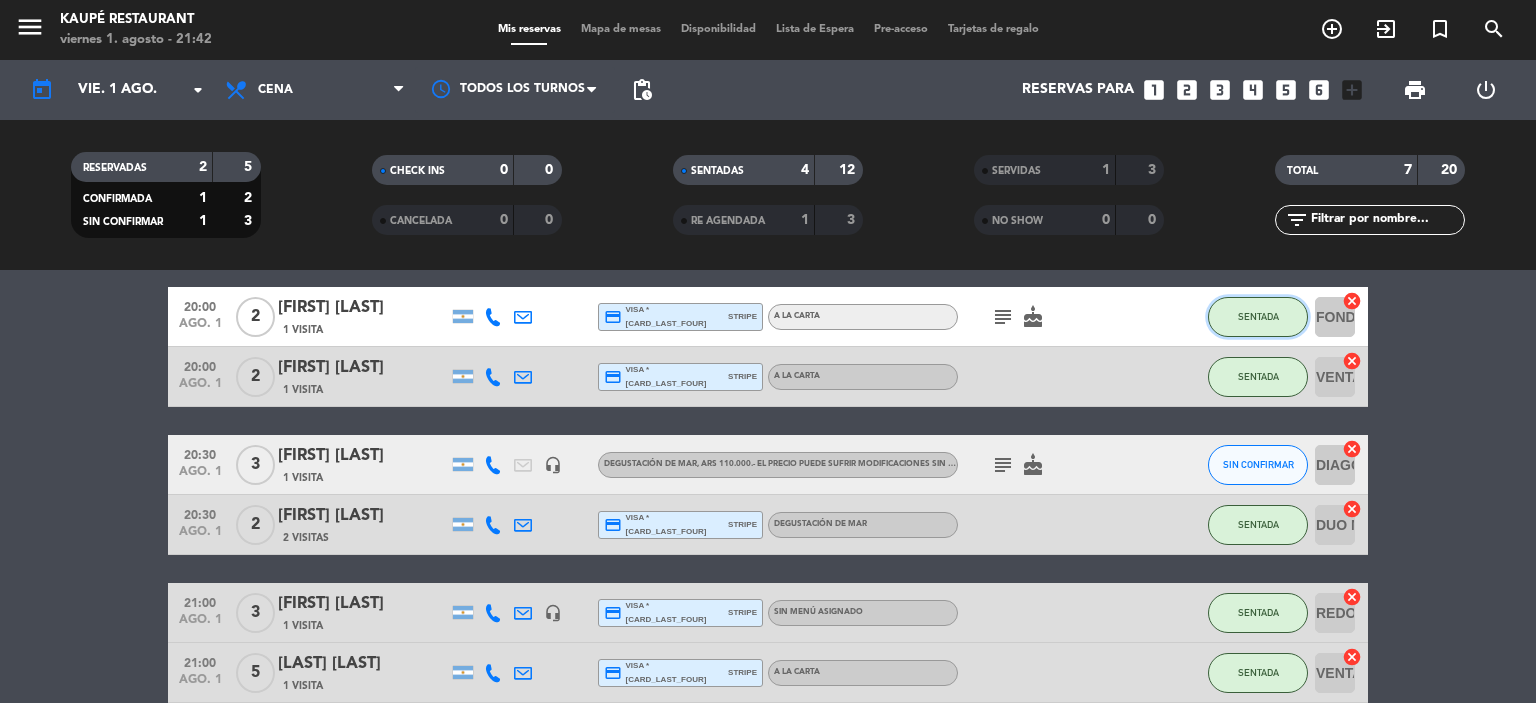 click on "SENTADA" 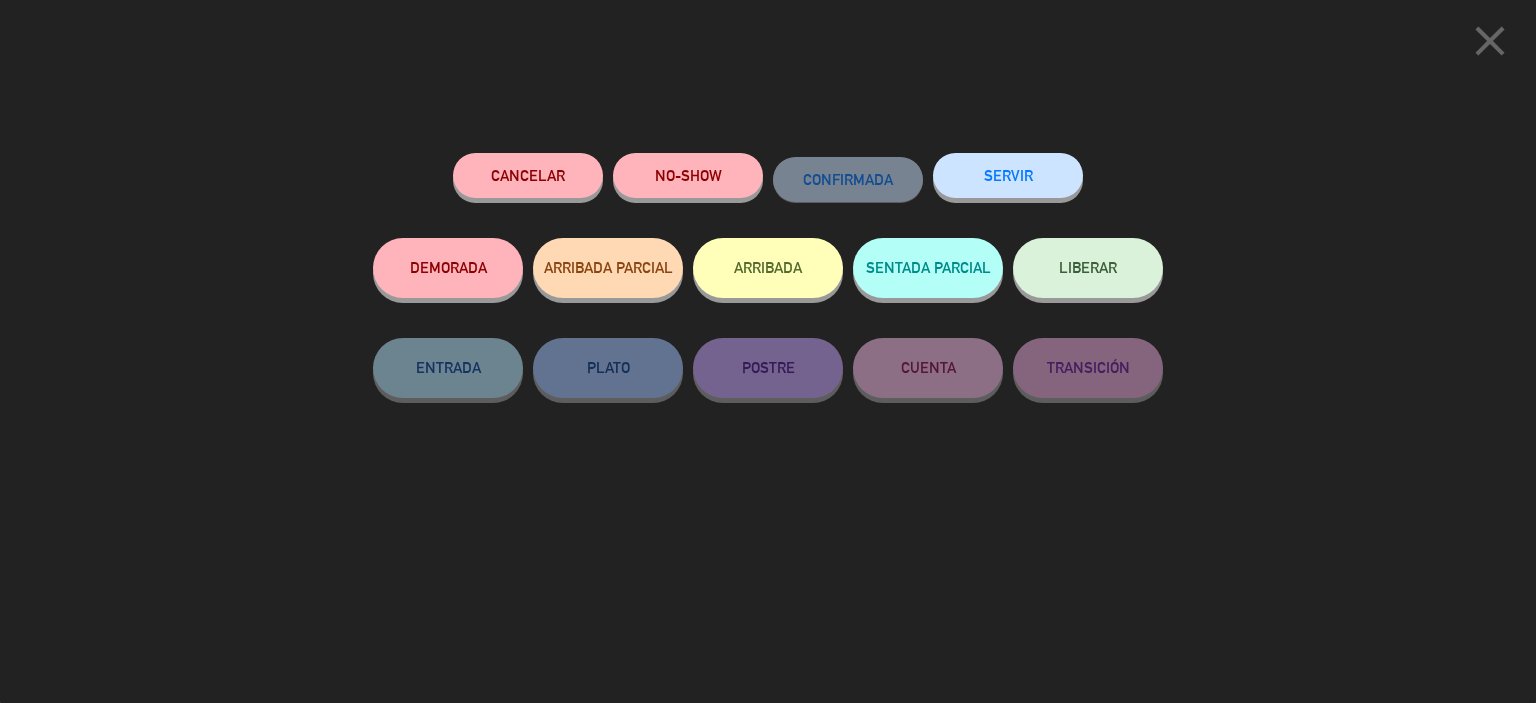 click on "LIBERAR" 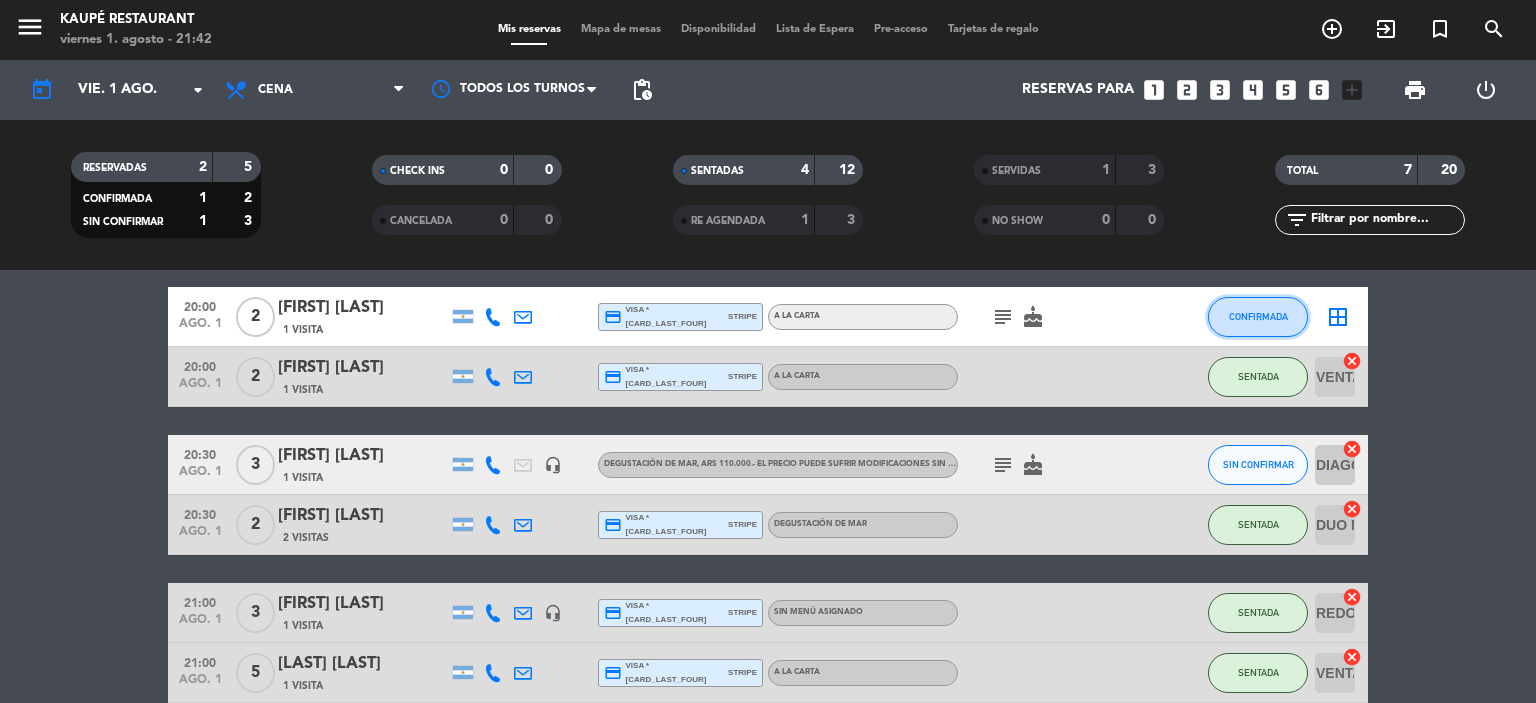 click on "CONFIRMADA" 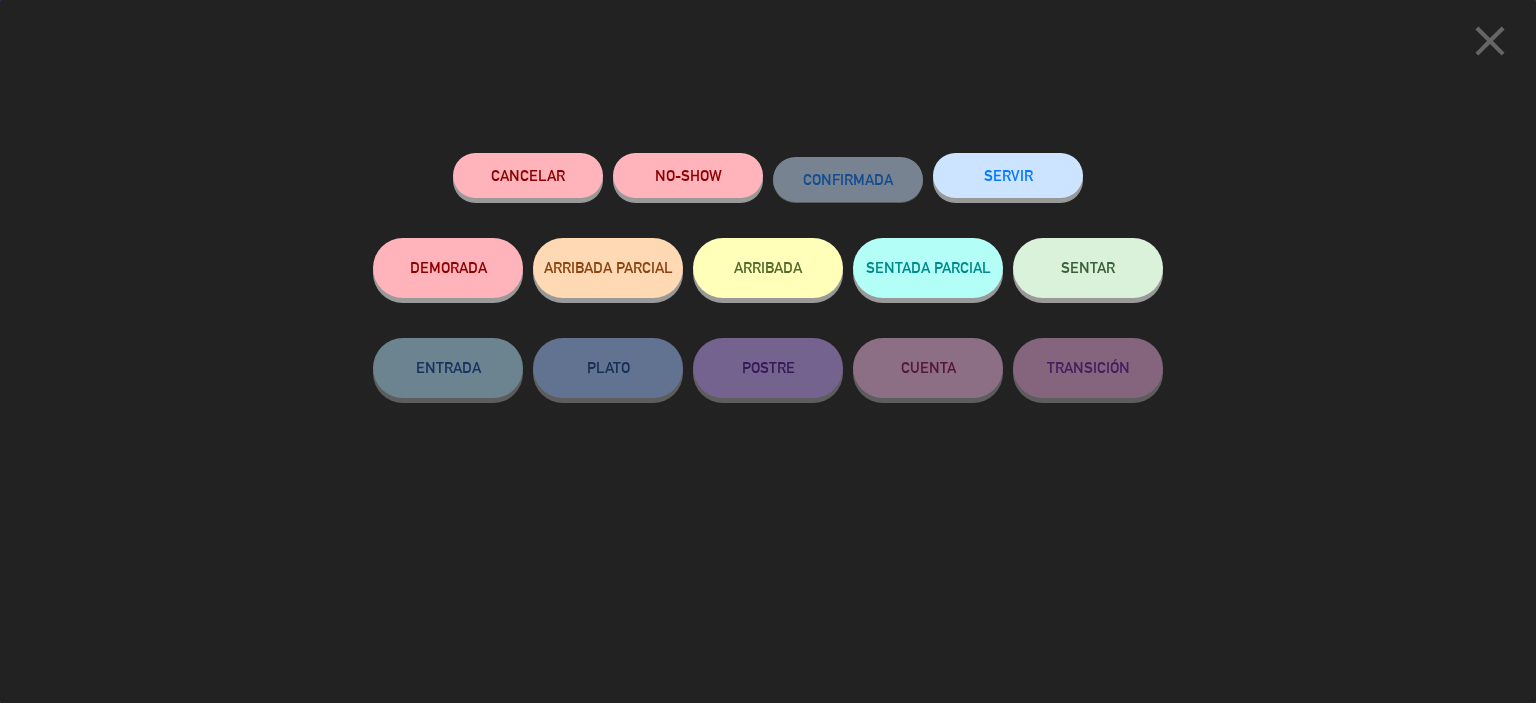 click on "SERVIR" 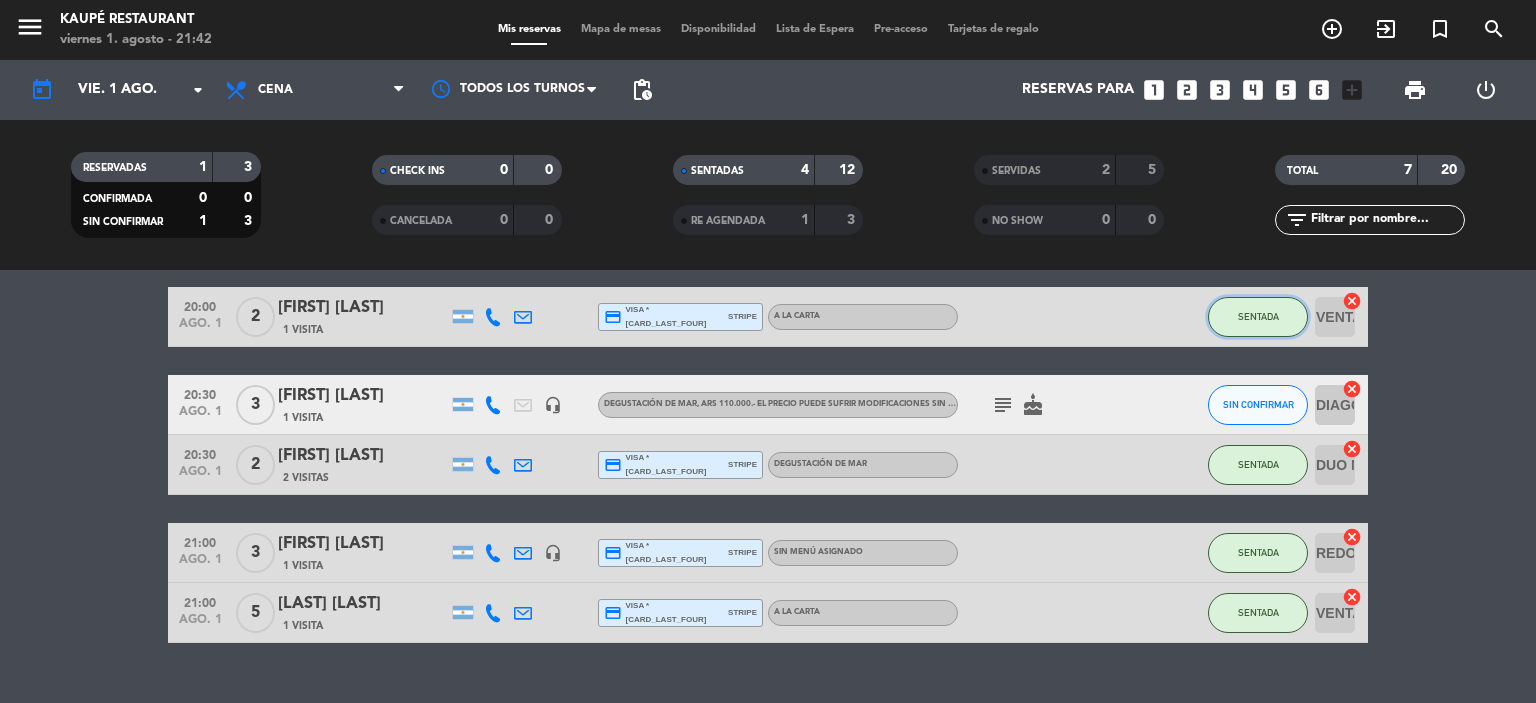 click on "SENTADA" 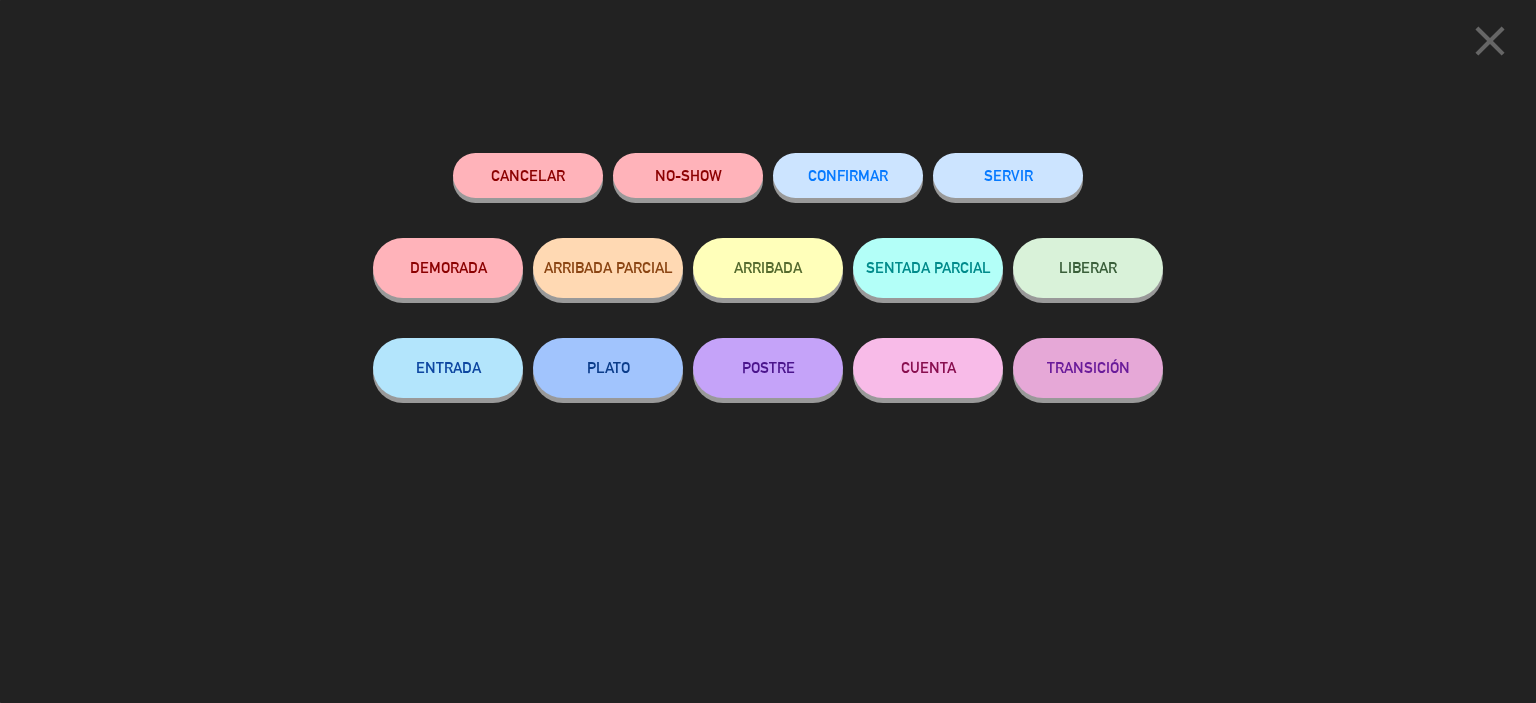 click on "SERVIR" 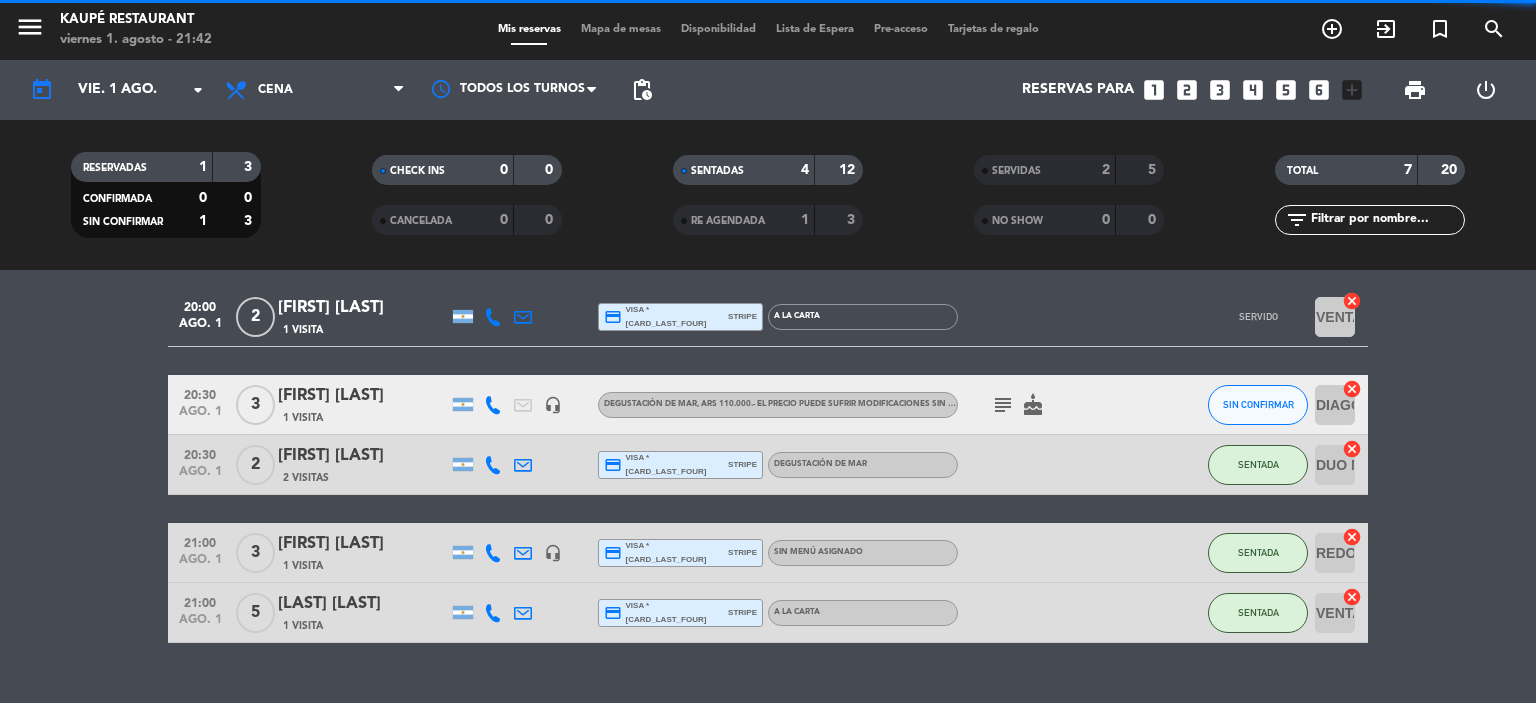 scroll, scrollTop: 26, scrollLeft: 0, axis: vertical 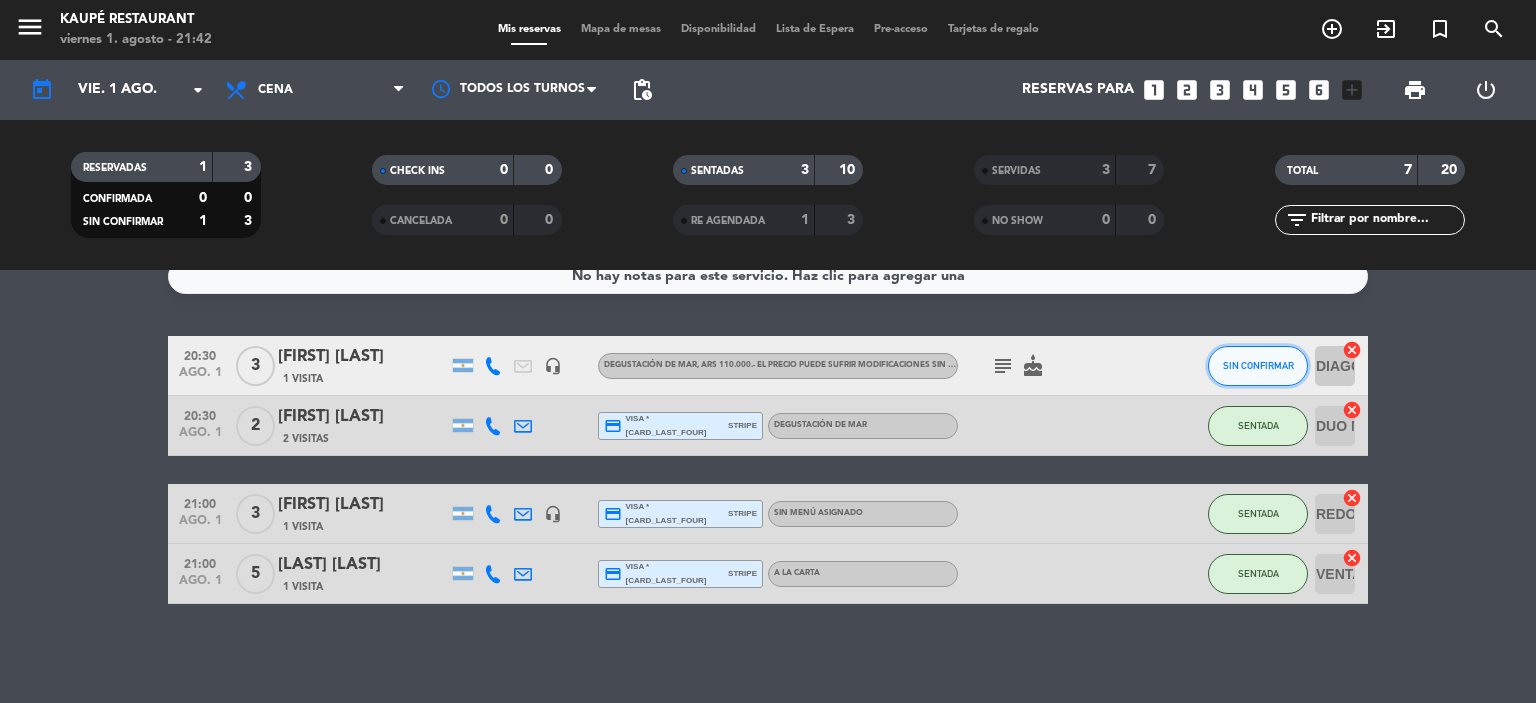 click on "SIN CONFIRMAR" 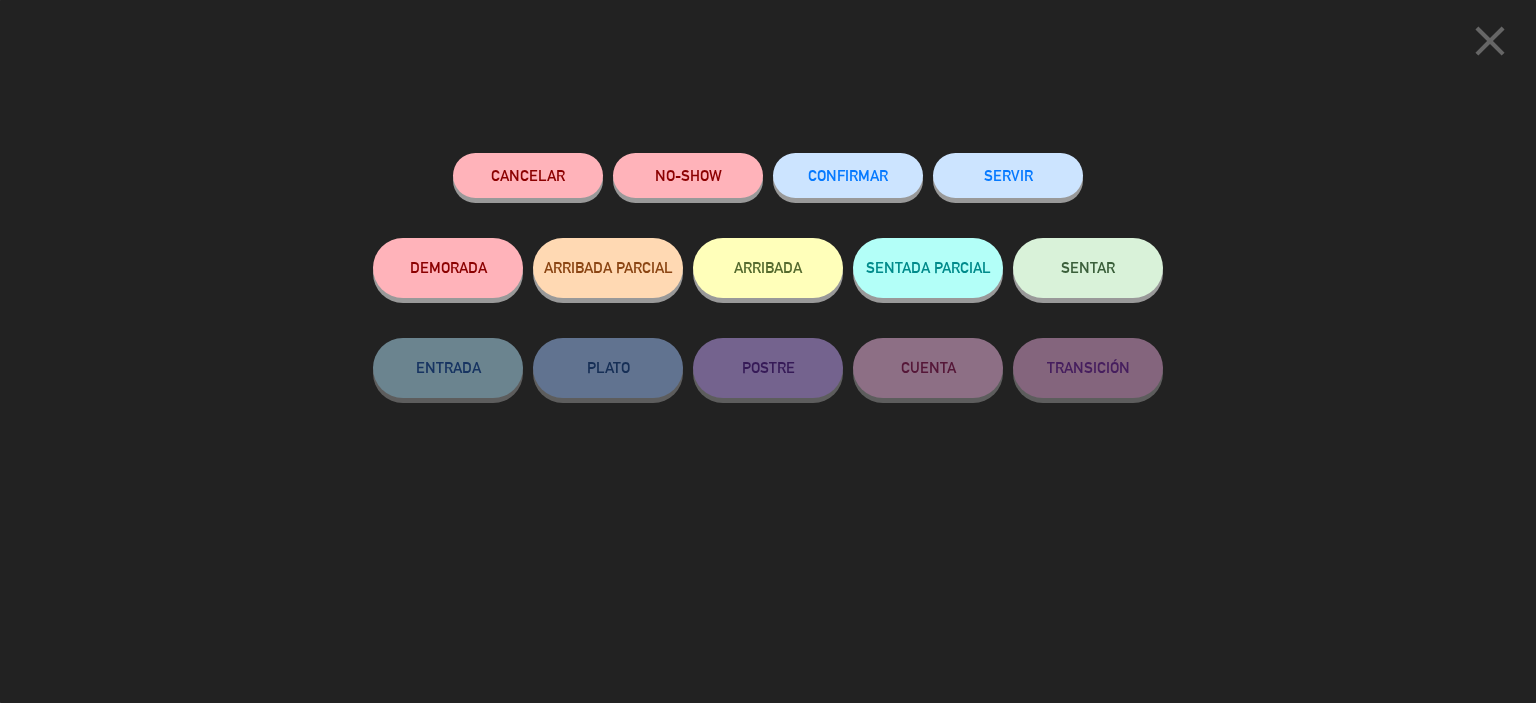 click on "SENTAR" 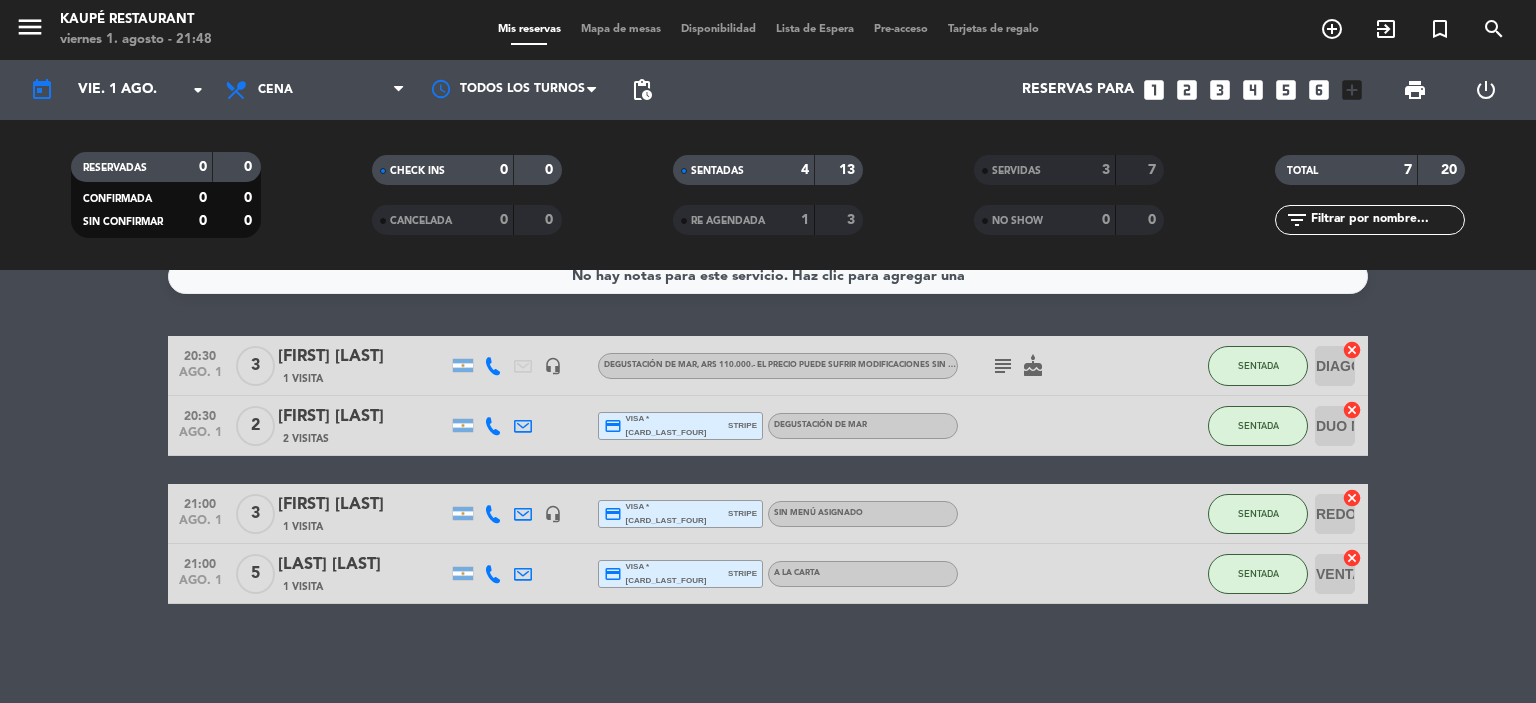 scroll, scrollTop: 0, scrollLeft: 0, axis: both 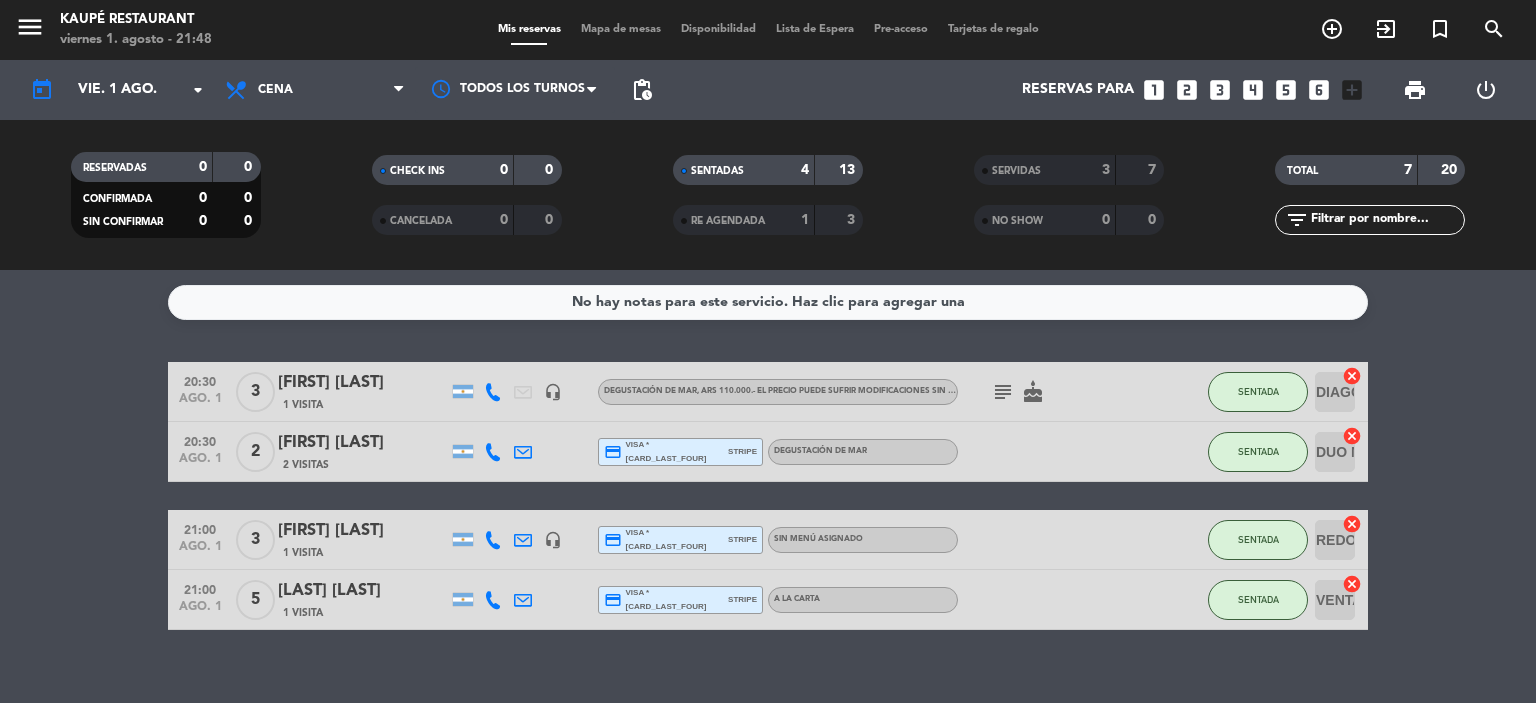 click on "[LAST] [LAST]" 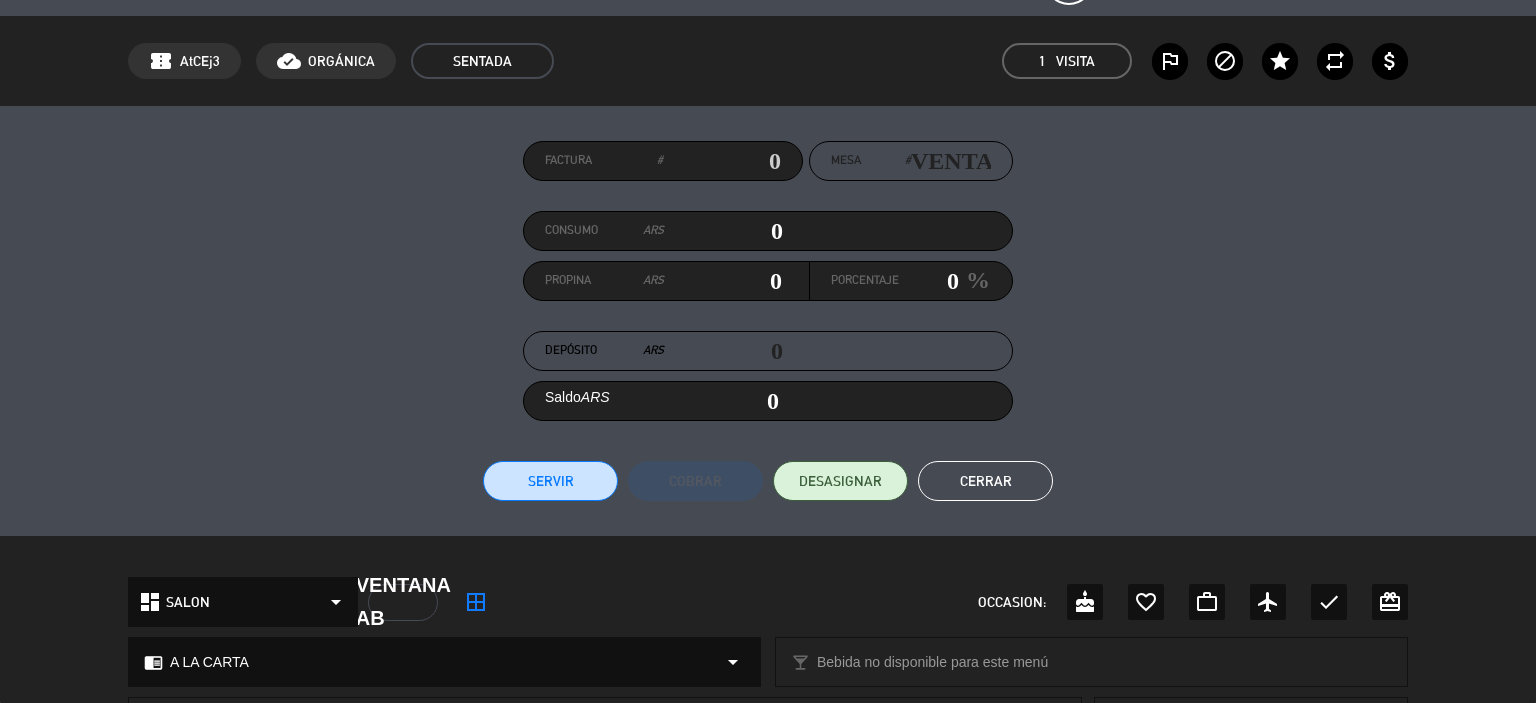 scroll, scrollTop: 44, scrollLeft: 0, axis: vertical 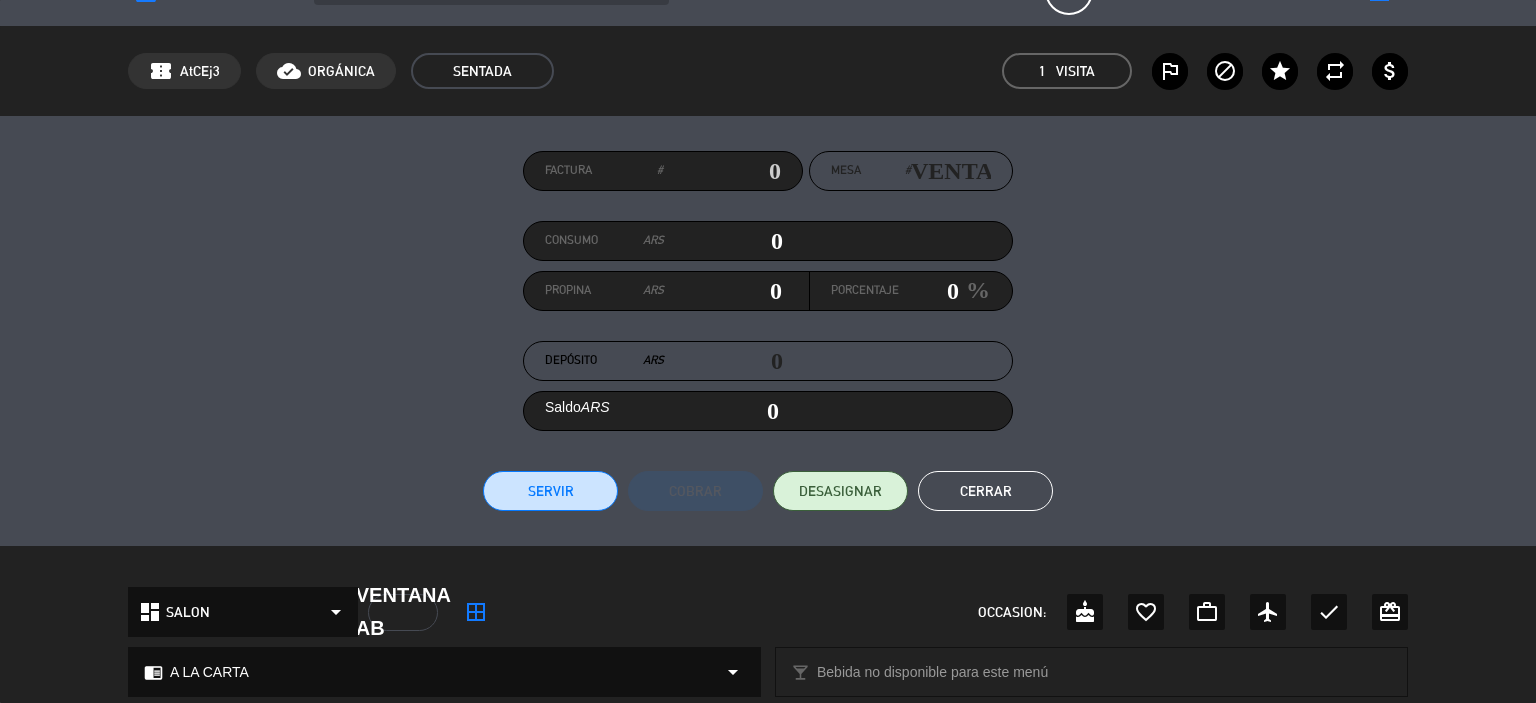 click on "Cerrar" 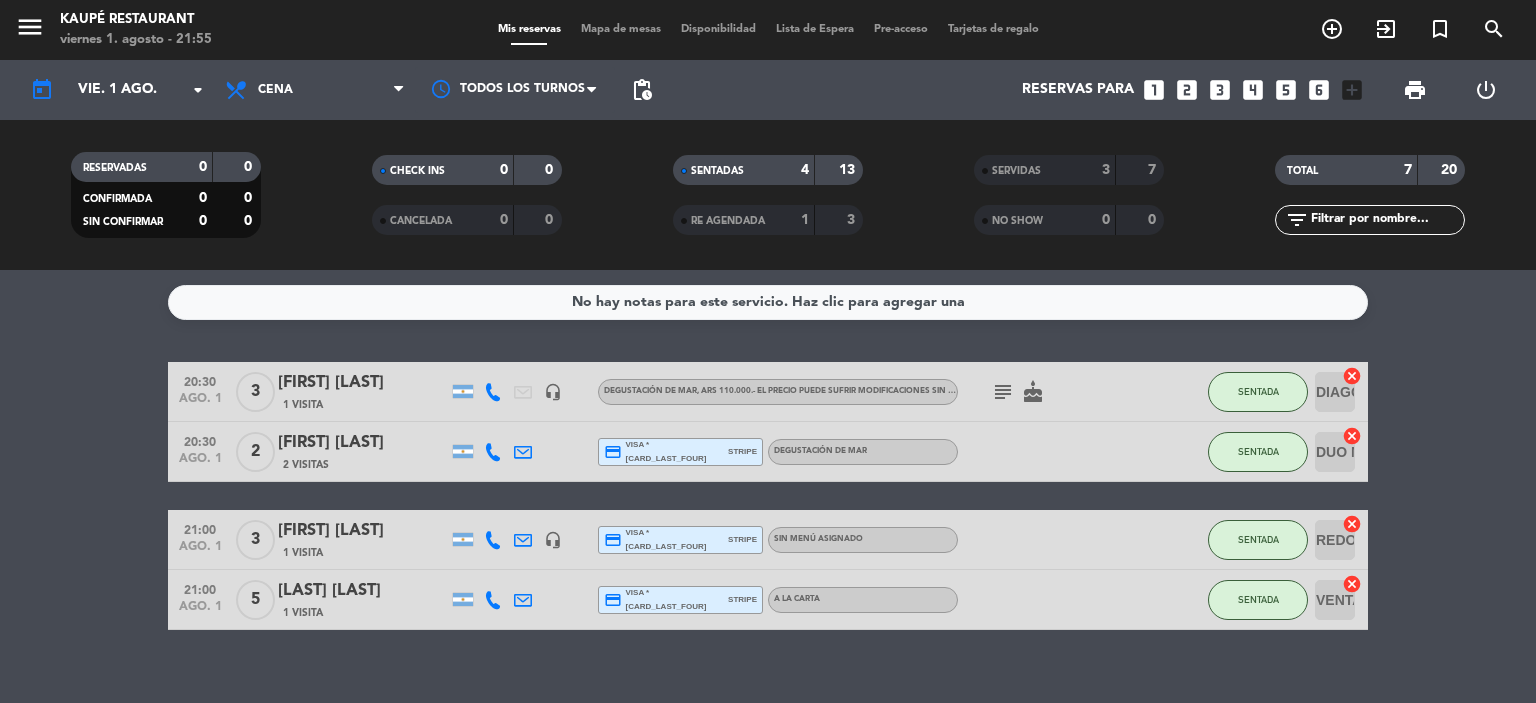 click on "subject" 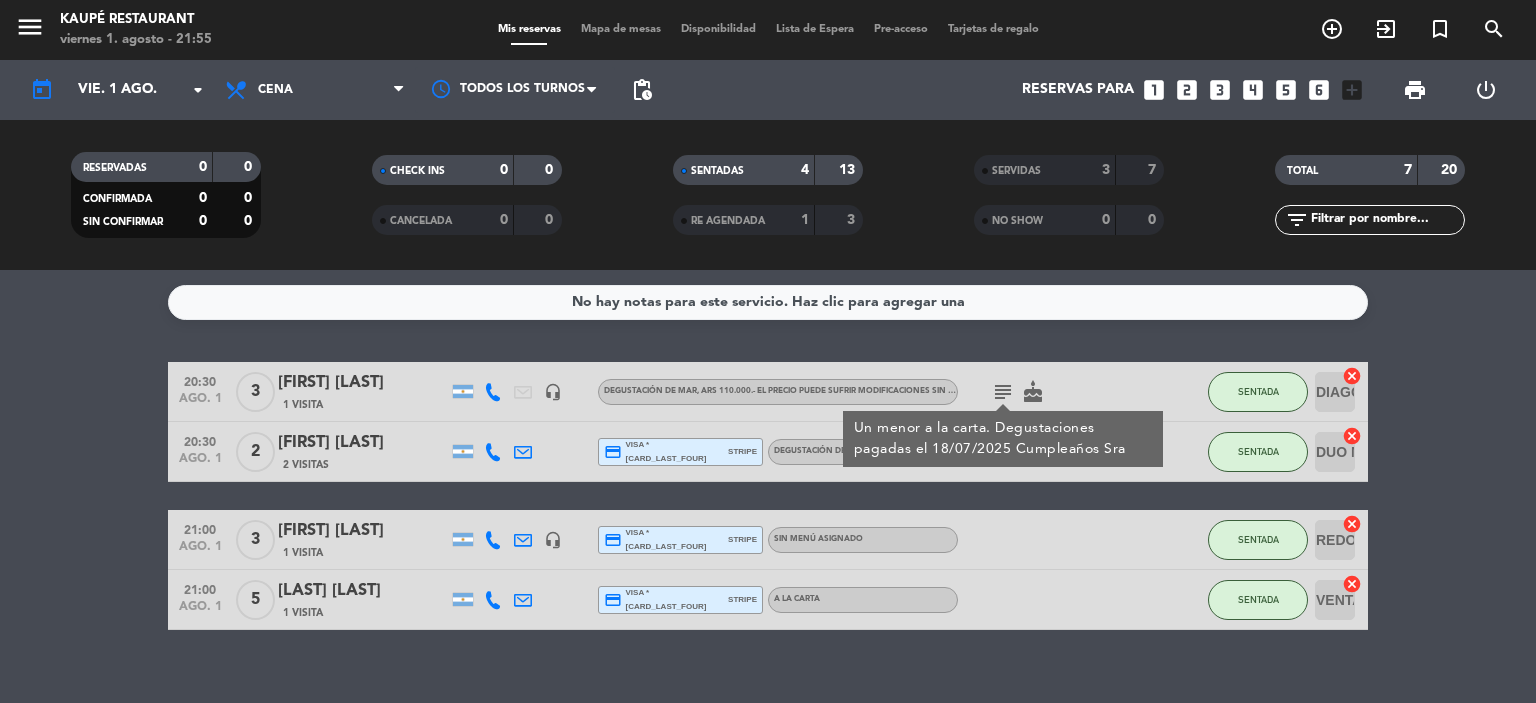 click on "20:30   ago. 1   3   [FIRST] [LAST]   1 Visita   headset_mic   Degustación de Mar , ARS 110.000.- El precio puede sufrir modificaciones sin previo aviso, únicamente a mesa completa  subject  Un menor a la carta. Degustaciones pagadas el 18/07/2025 Cumpleaños Sra  cake  SENTADA DIAGONAl  cancel   20:30   ago. 1   2   [FIRST] [LAST]   2 Visitas  credit_card  visa * [CARD_LAST_FOUR]   stripe   Degustación de Mar SENTADA DUO MEDIO  cancel   21:00   ago. 1   3   [FIRST] [LAST]   1 Visita   headset_mic  credit_card  visa * [CARD_LAST_FOUR]   stripe  Sin menú asignado SENTADA REDONDA  cancel   21:00   ago. 1   5   [LAST] [LAST]   1 Visita  credit_card  visa * [CARD_LAST_FOUR]   stripe   A LA CARTA SENTADA VENTANA AB  cancel" 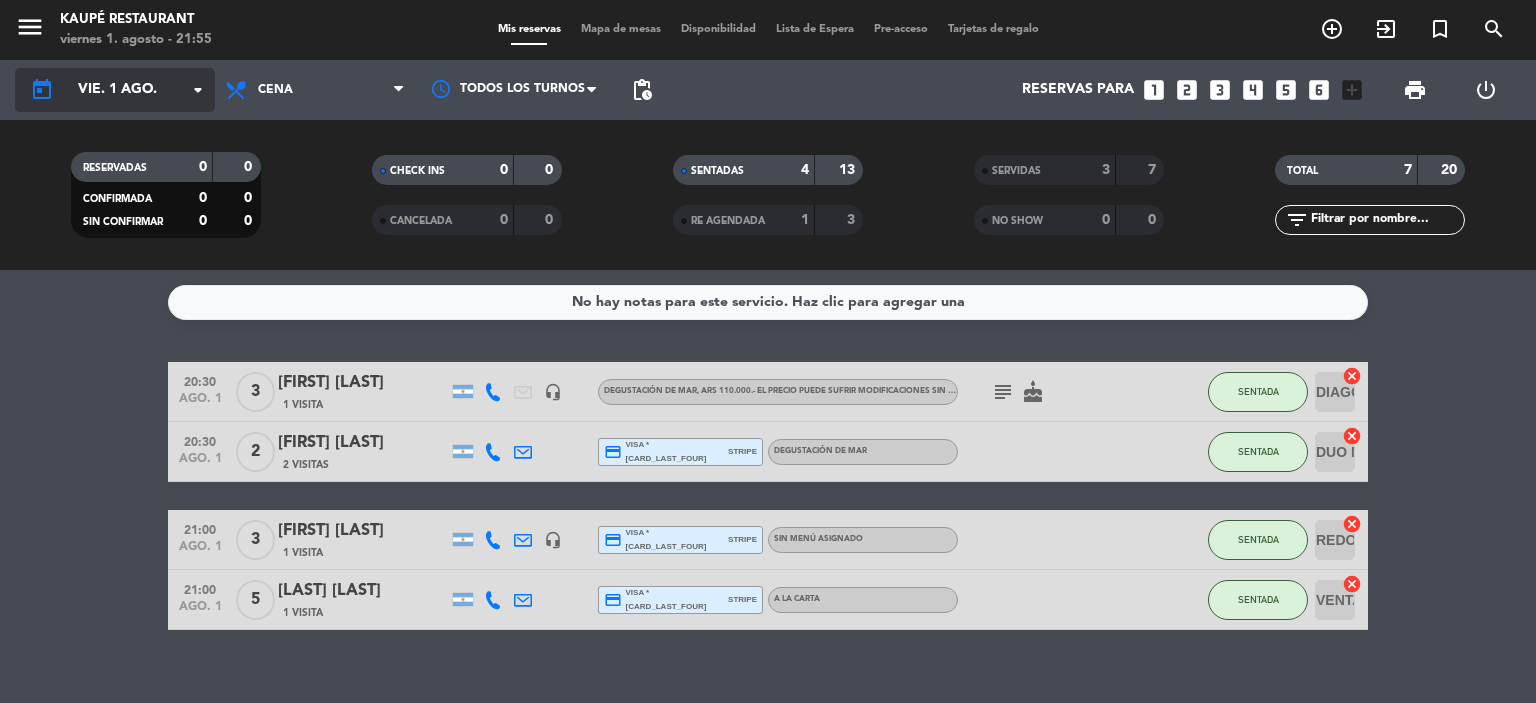 click on "vie. 1 ago." 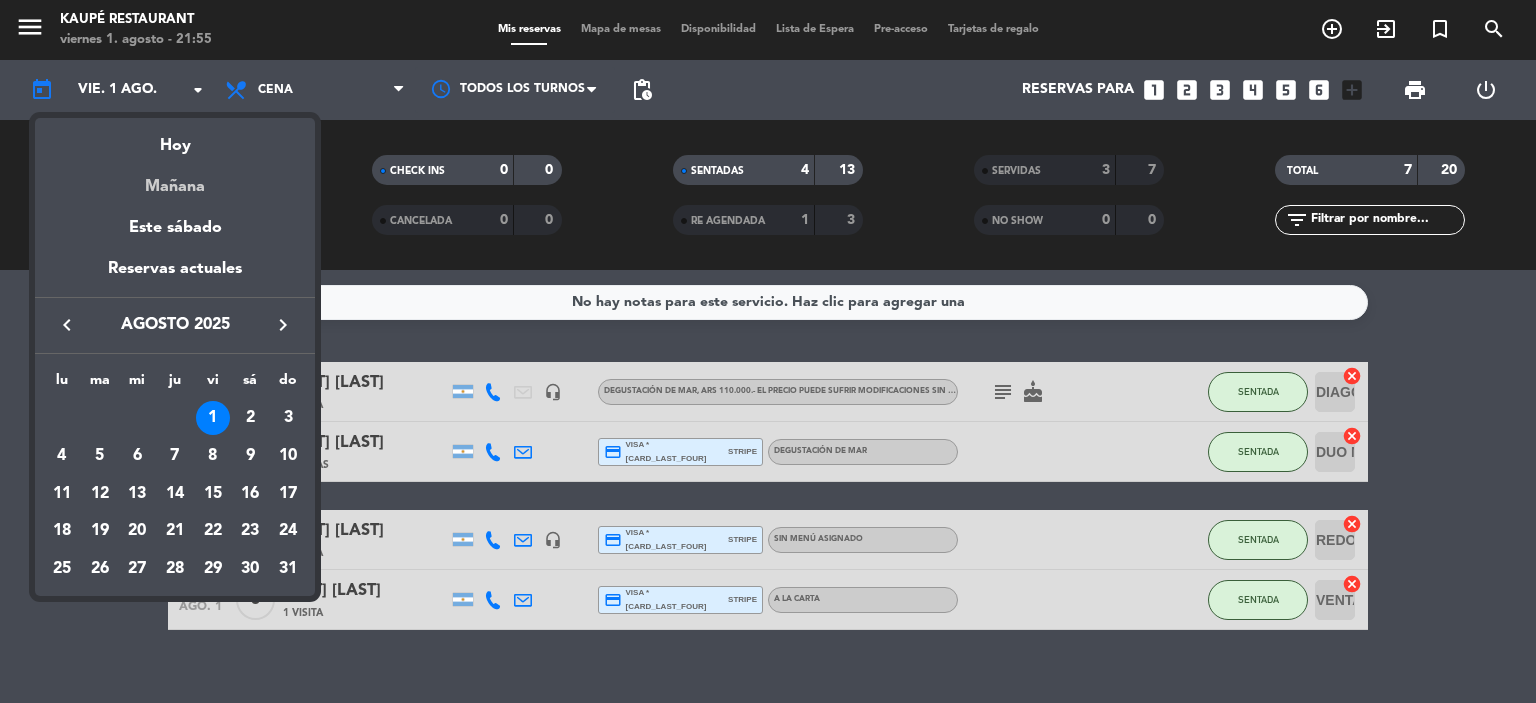 click on "Mañana" at bounding box center (175, 179) 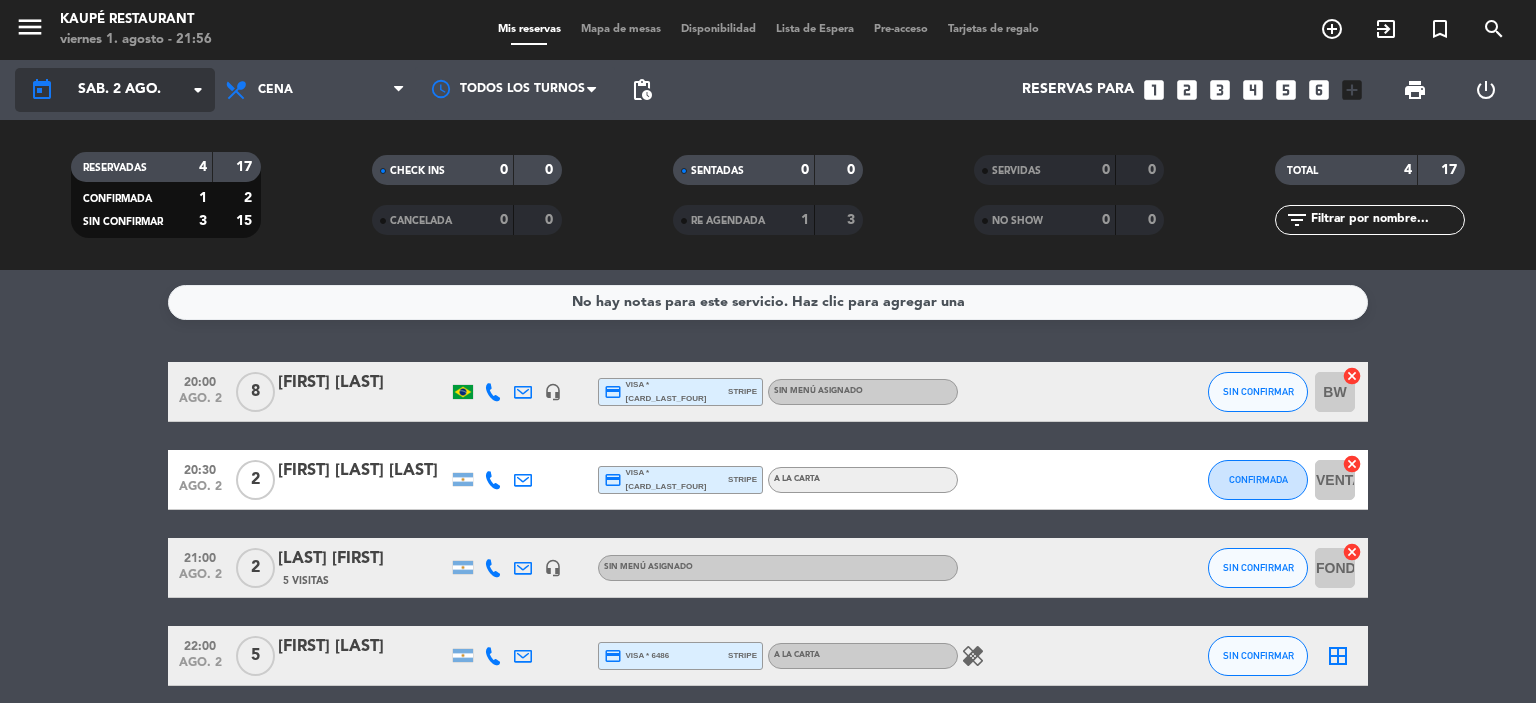 click on "sáb. 2 ago." 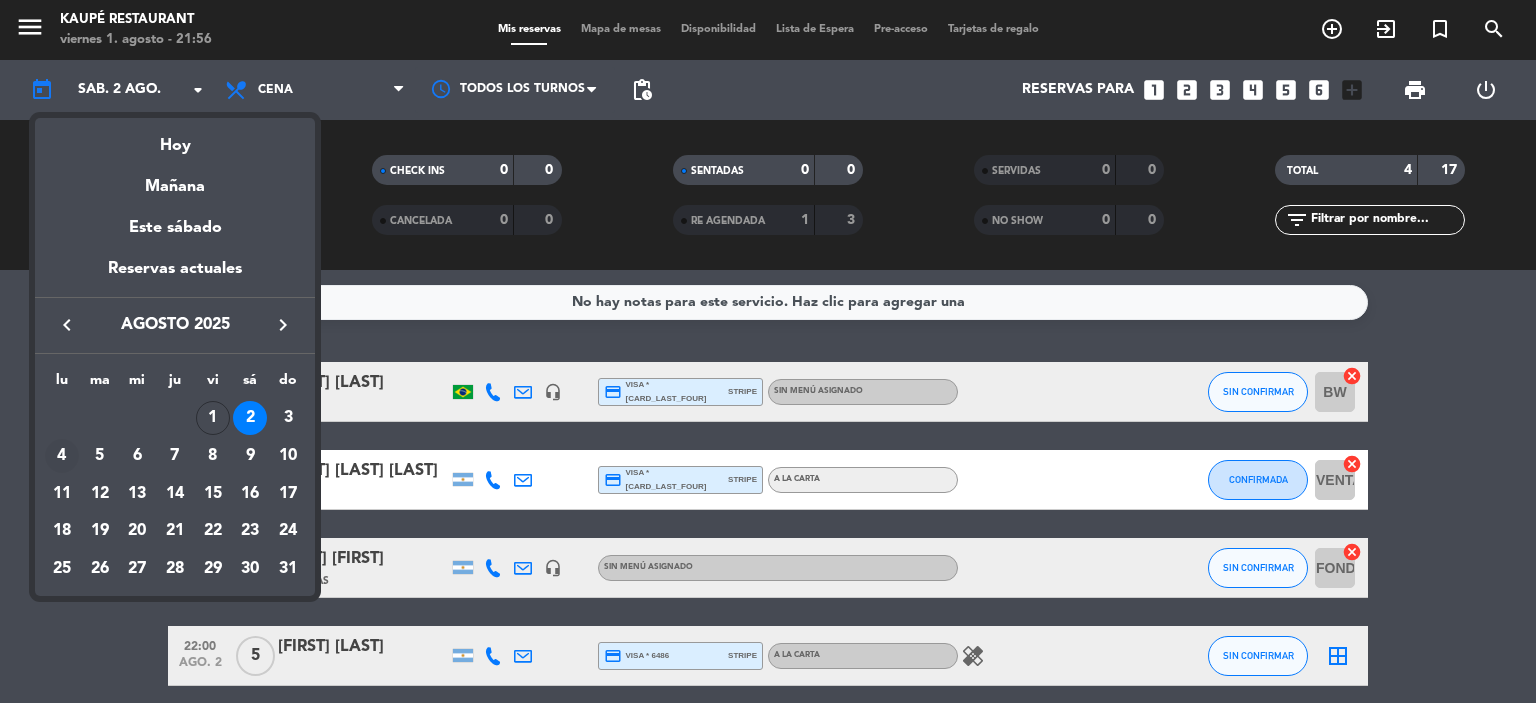click on "4" at bounding box center [62, 456] 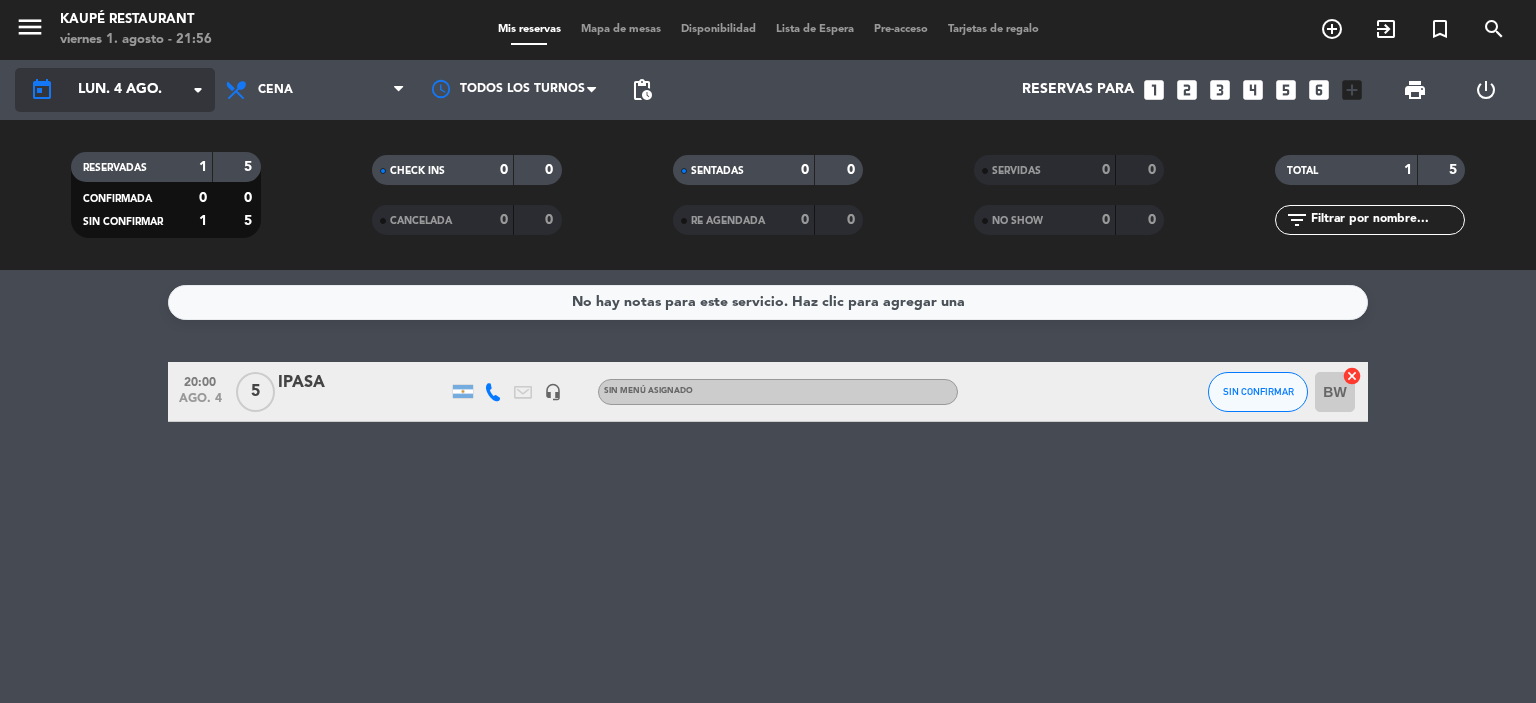click on "lun. 4 ago." 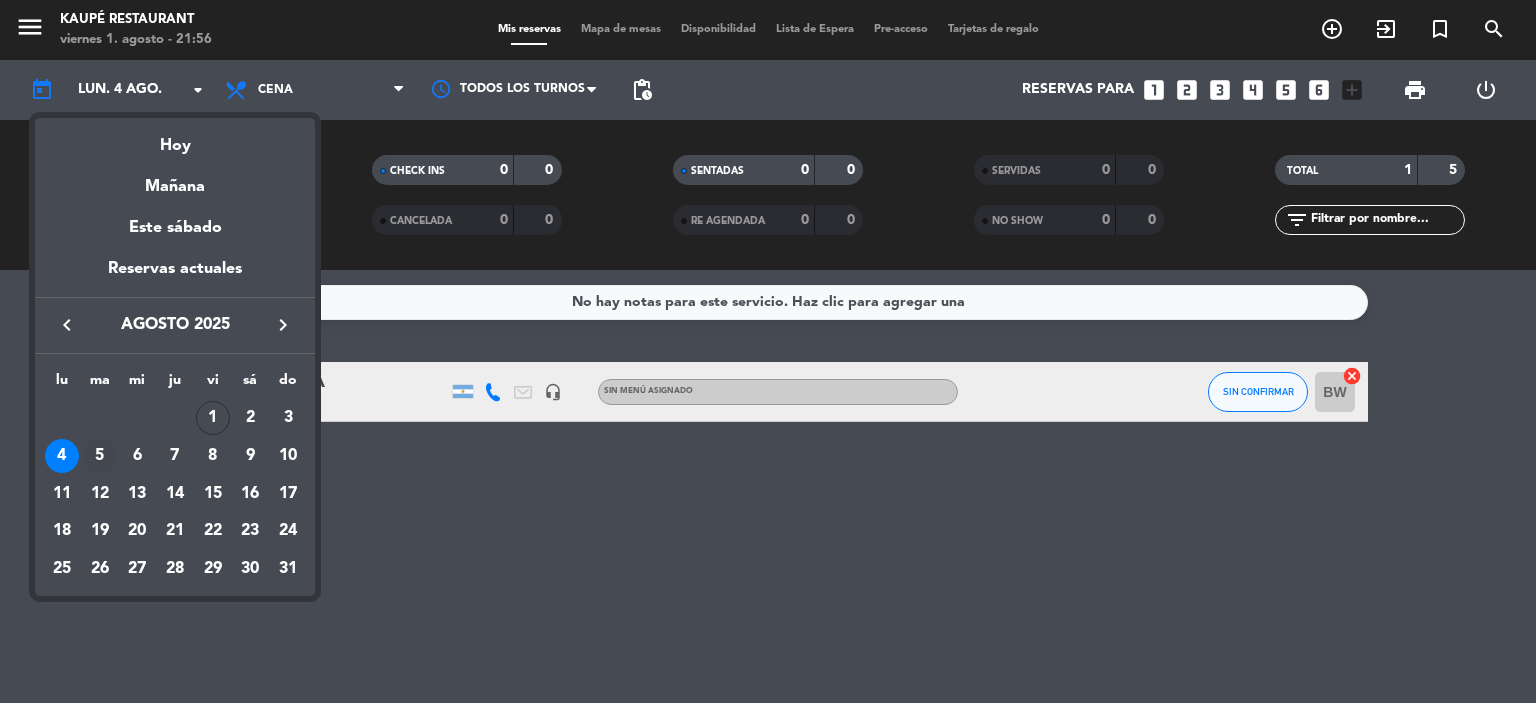 click on "5" at bounding box center [100, 456] 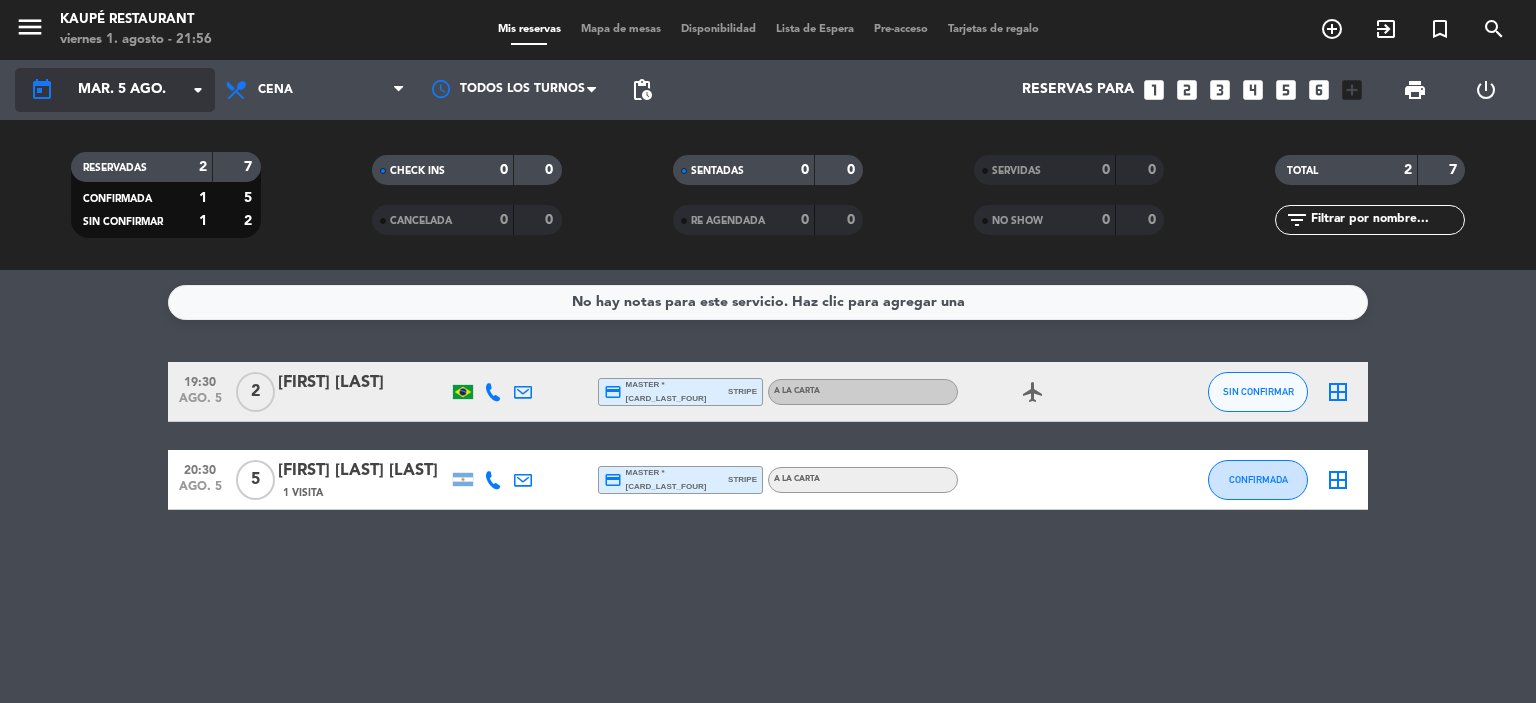 click on "mar. 5 ago." 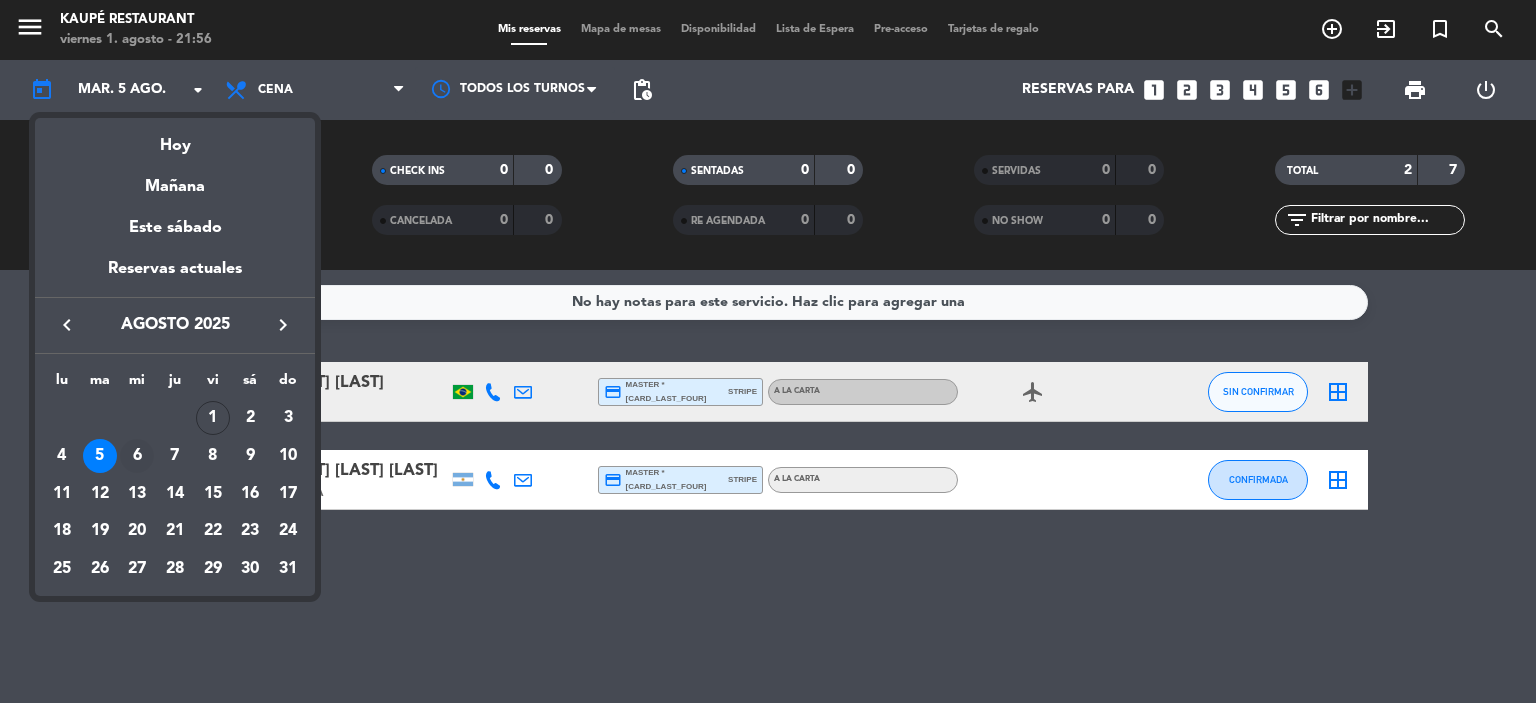 click on "6" at bounding box center (137, 456) 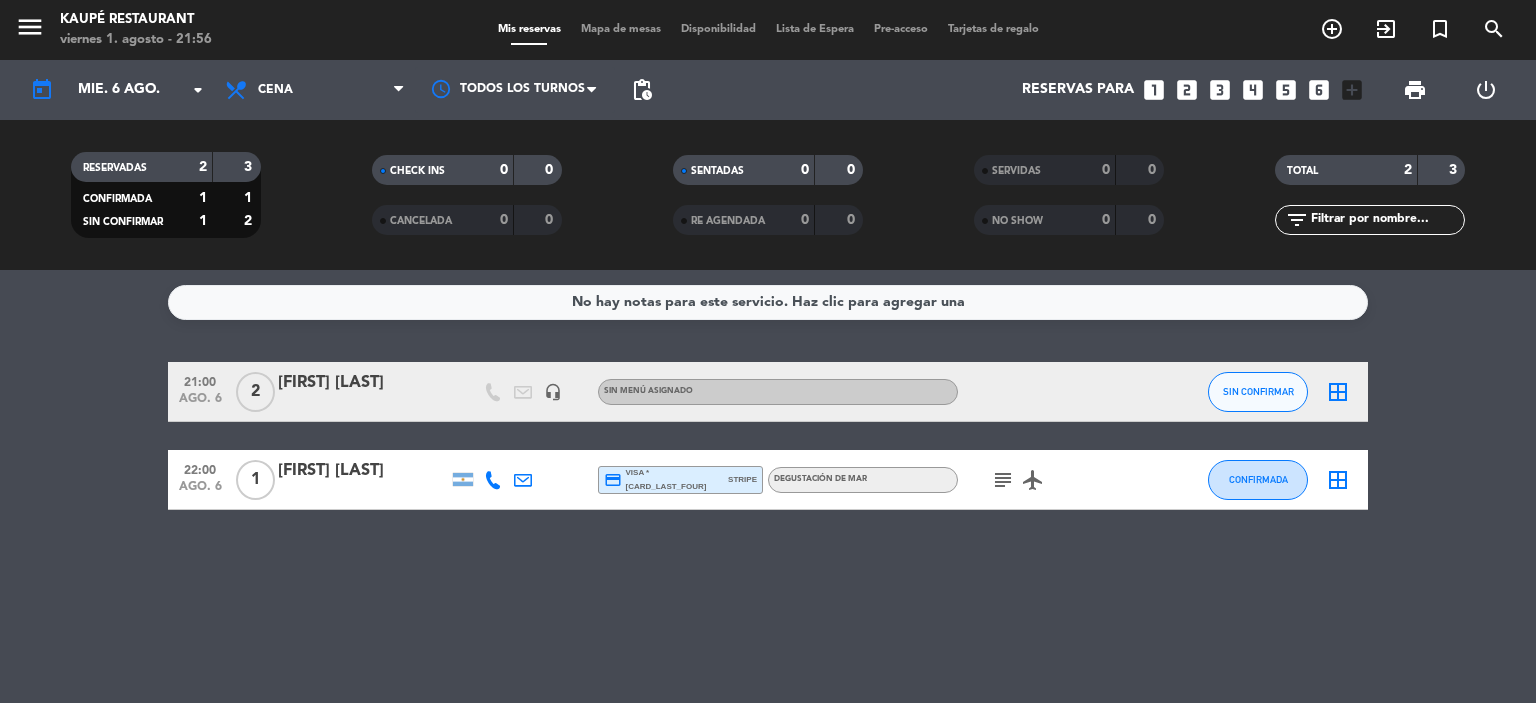 click on "subject" 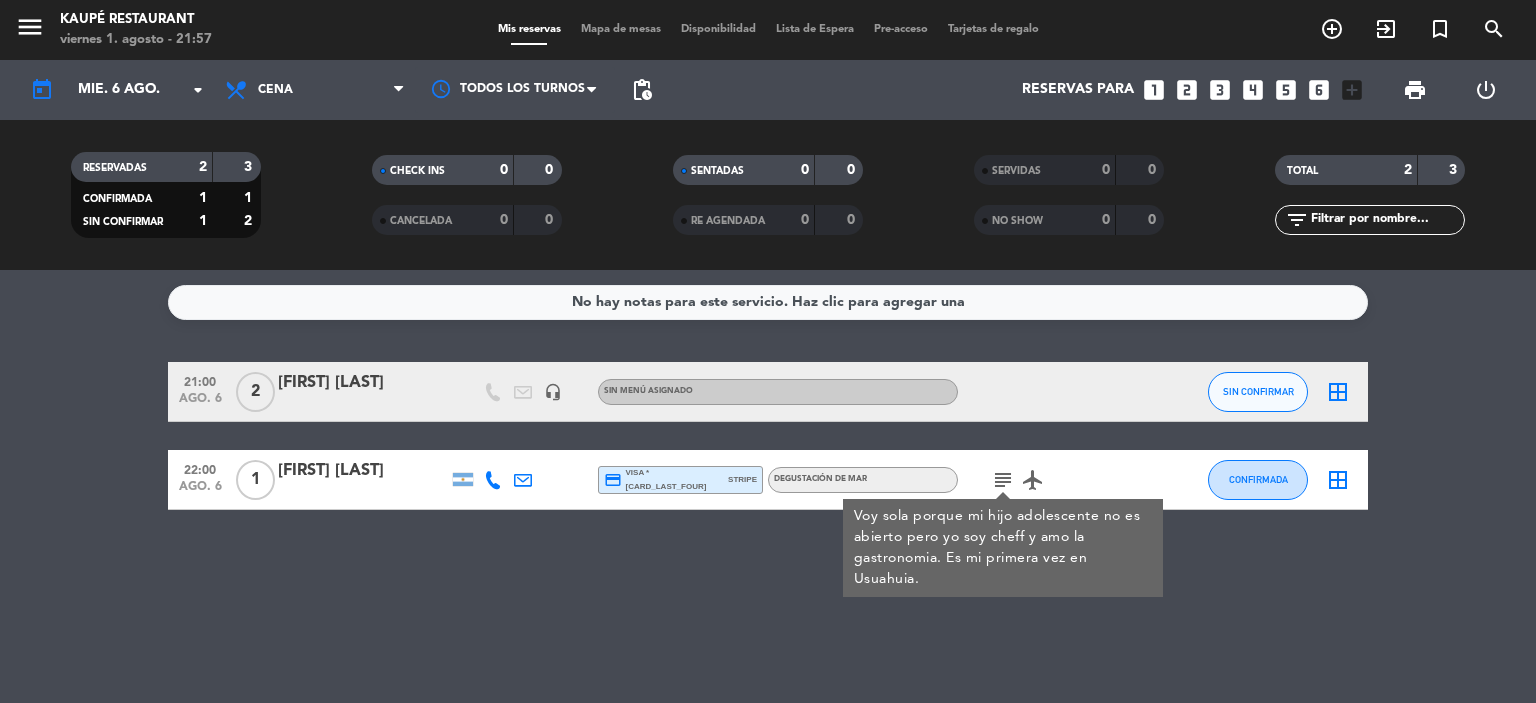 drag, startPoint x: 276, startPoint y: 463, endPoint x: 411, endPoint y: 470, distance: 135.18137 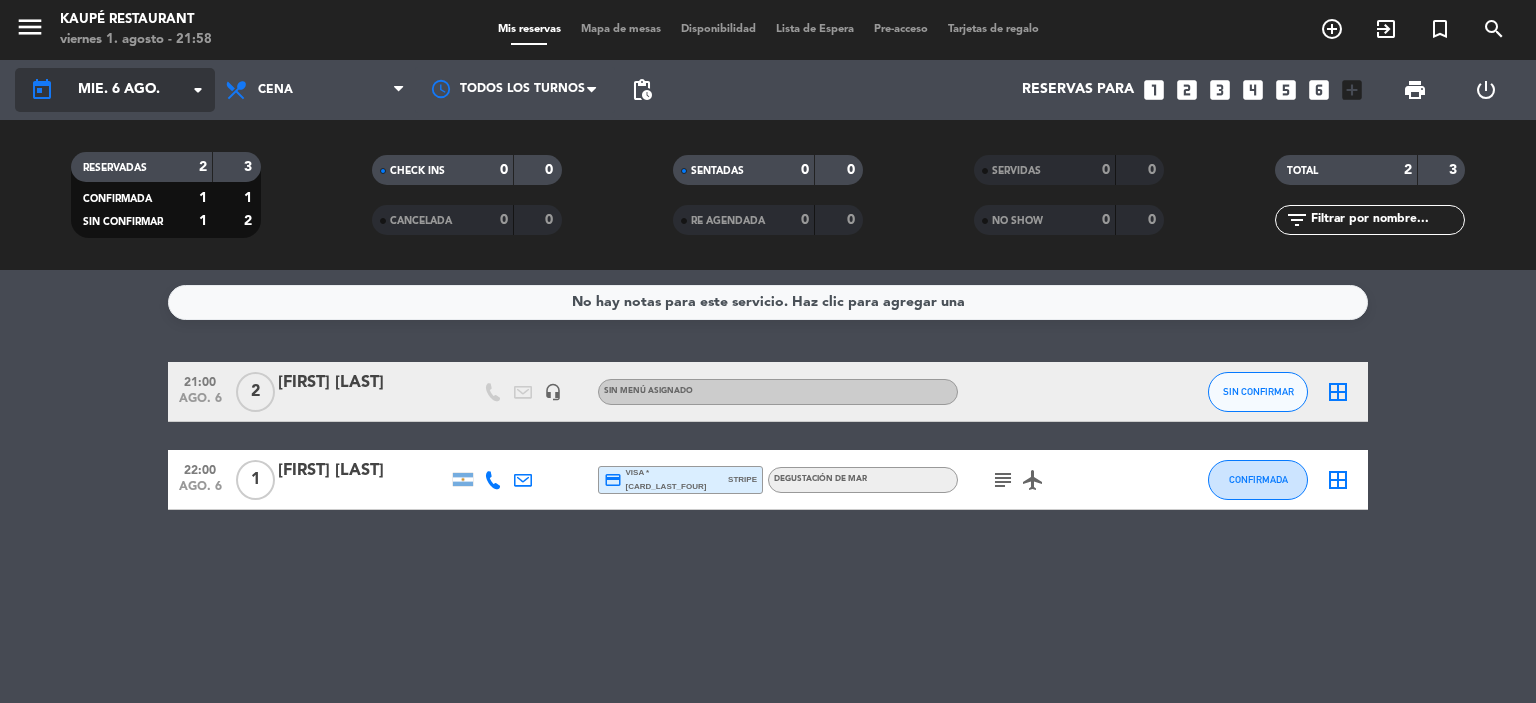 click on "mié. 6 ago." 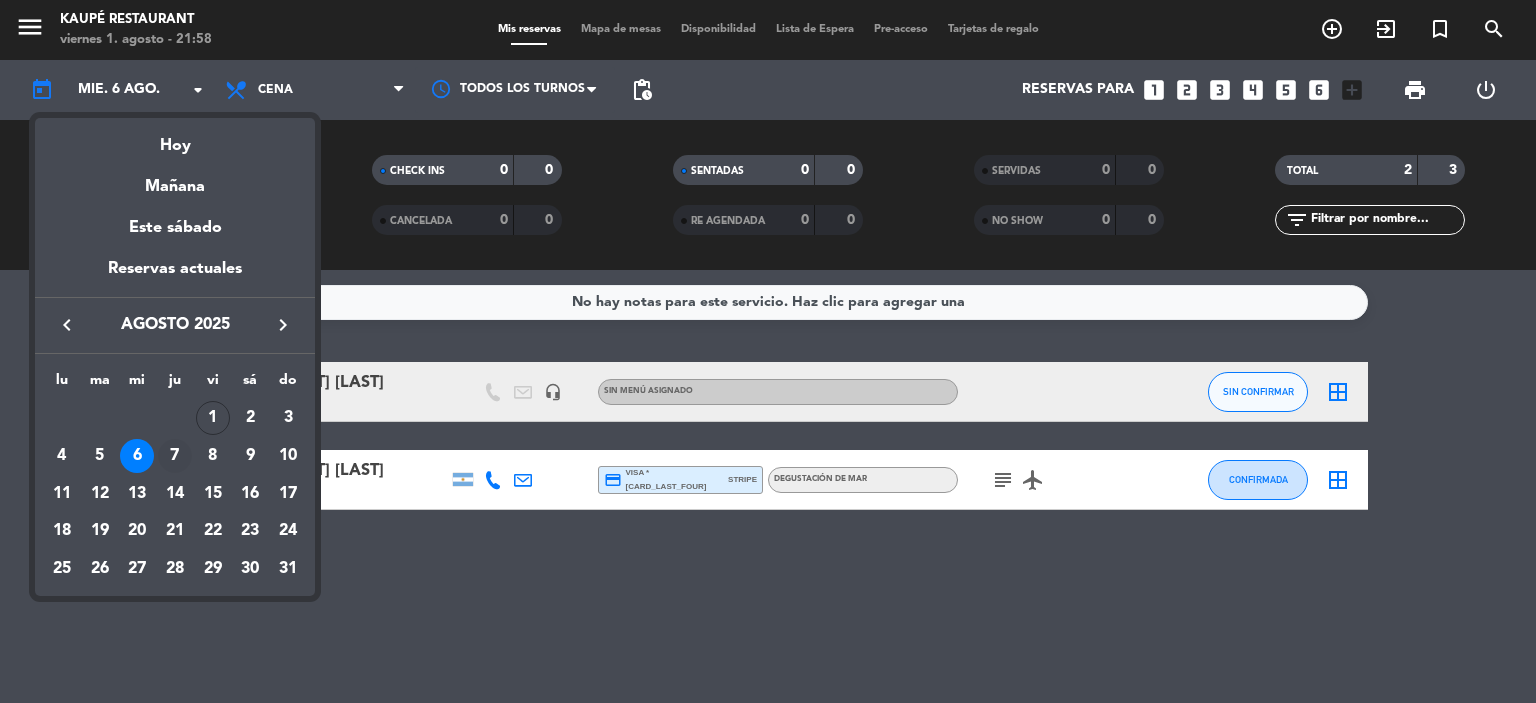 click on "7" at bounding box center (175, 456) 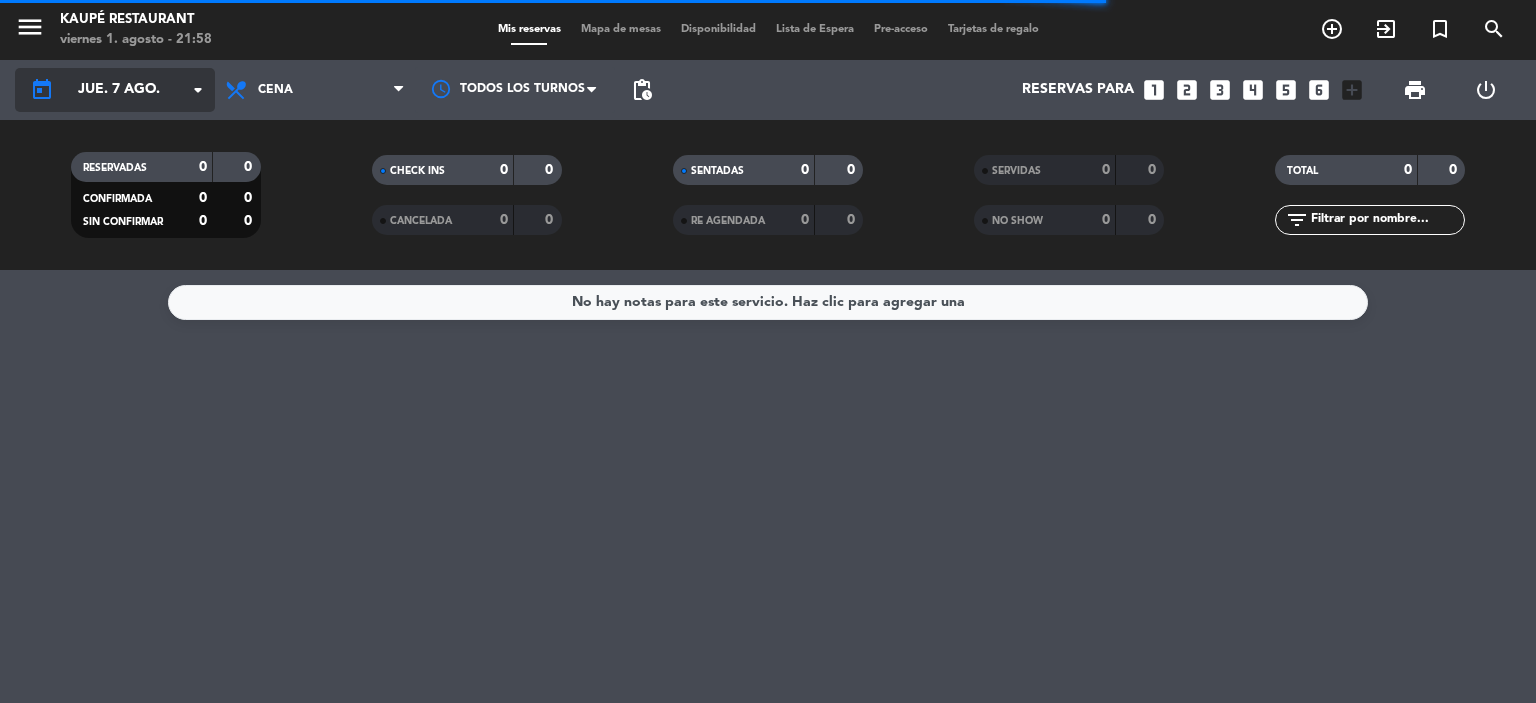 click on "jue. 7 ago." 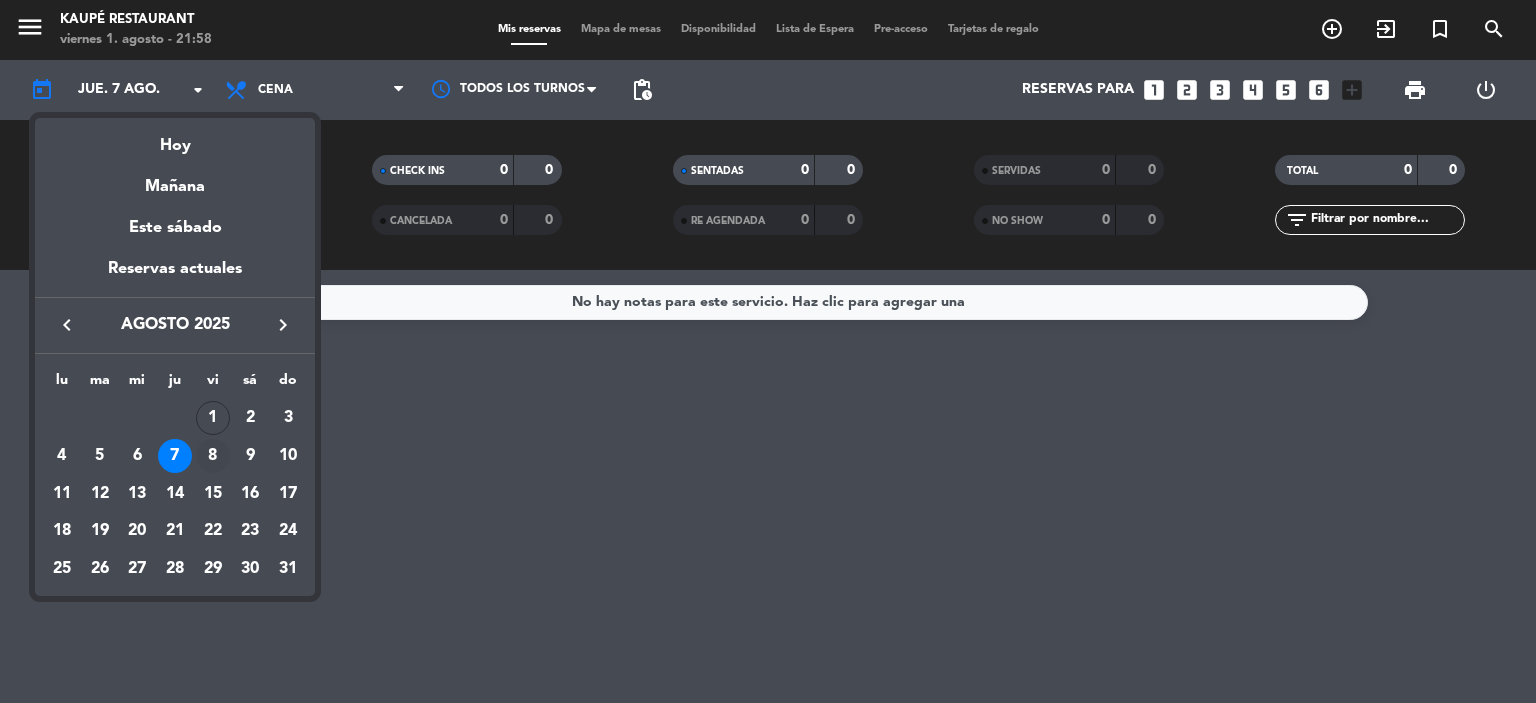 click on "8" at bounding box center [213, 456] 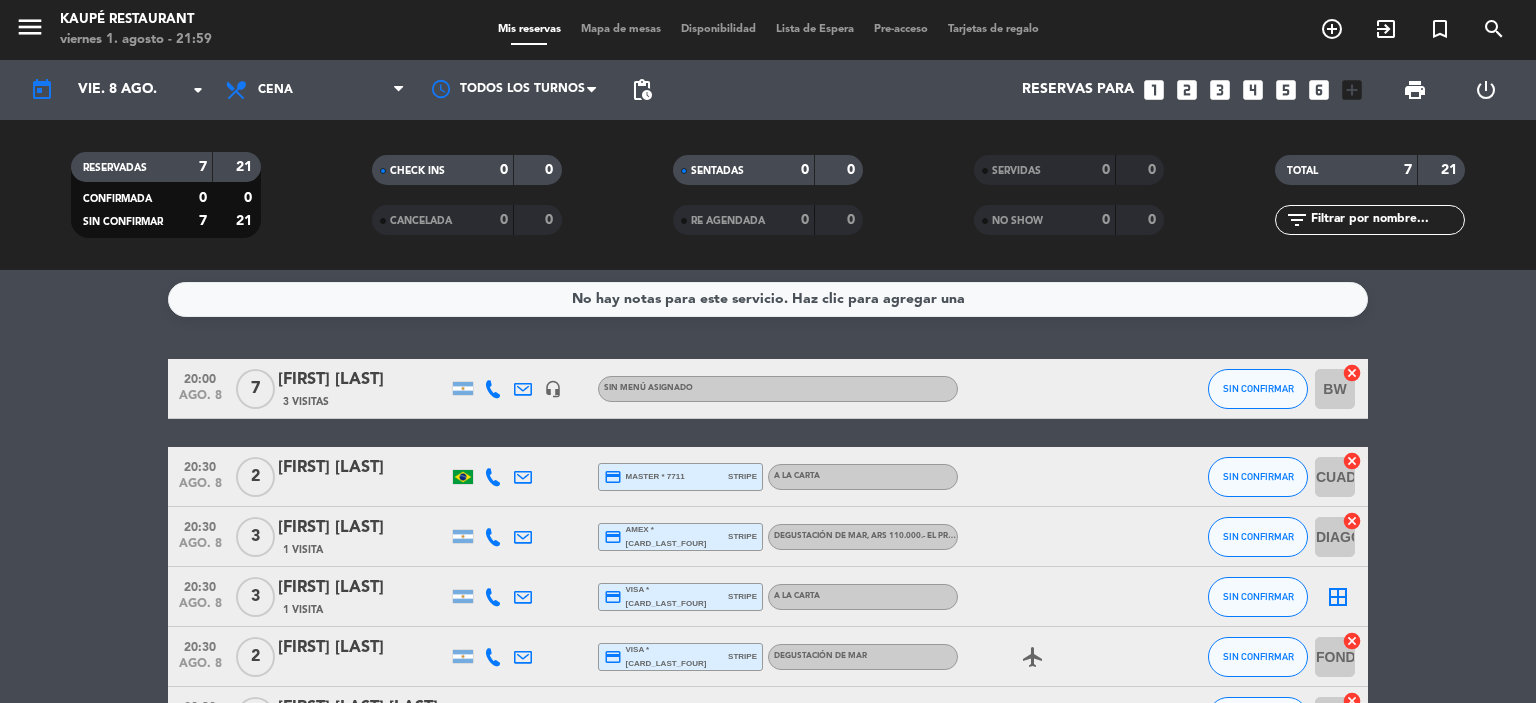 scroll, scrollTop: 0, scrollLeft: 0, axis: both 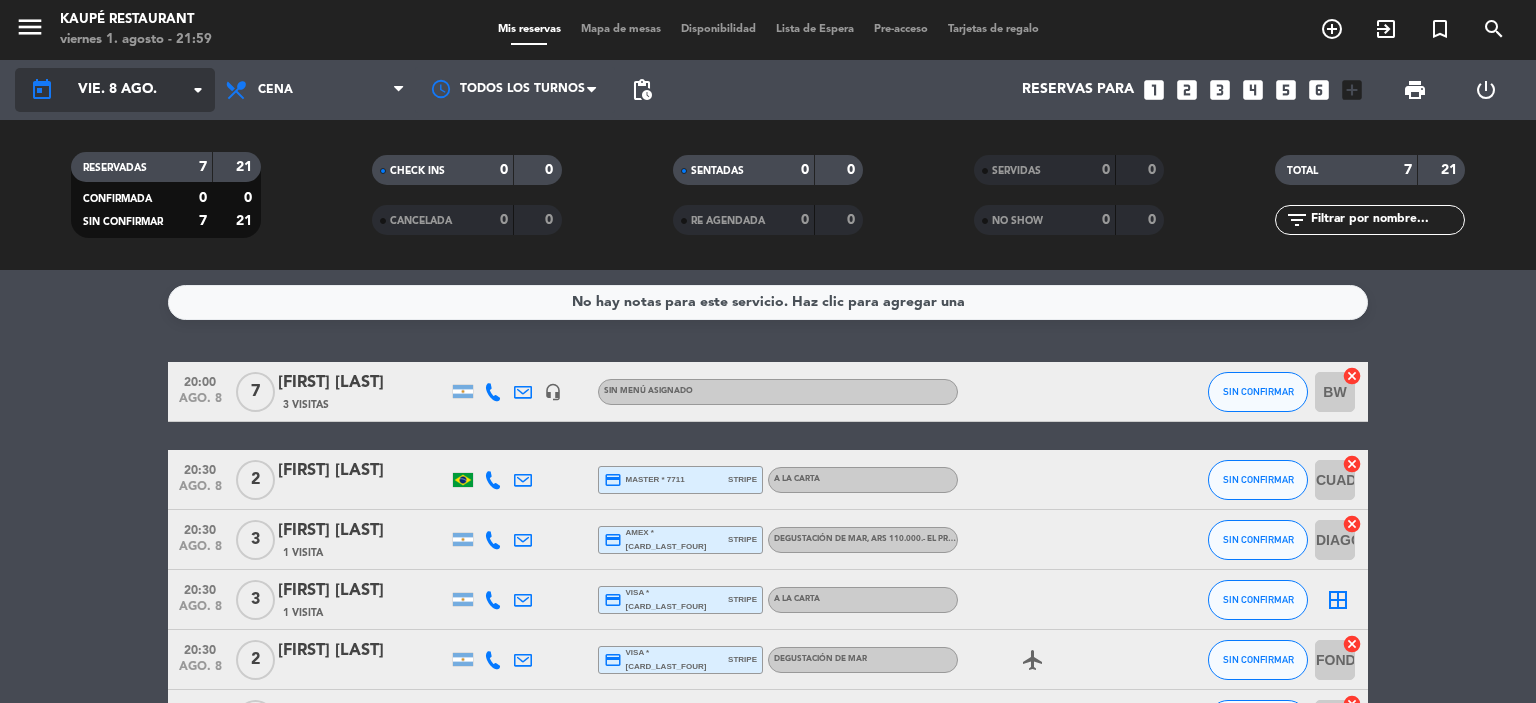 click on "vie. 8 ago." 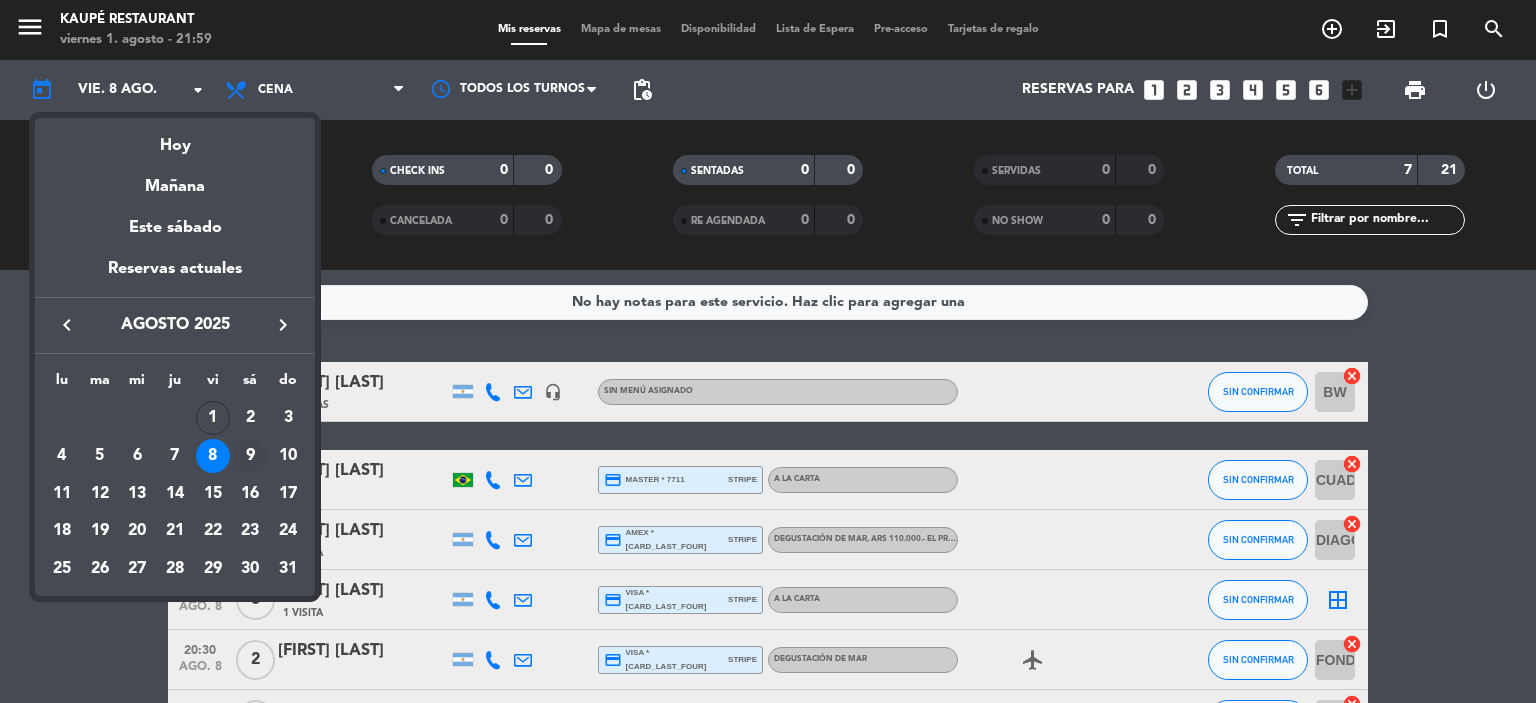 click on "9" at bounding box center (250, 456) 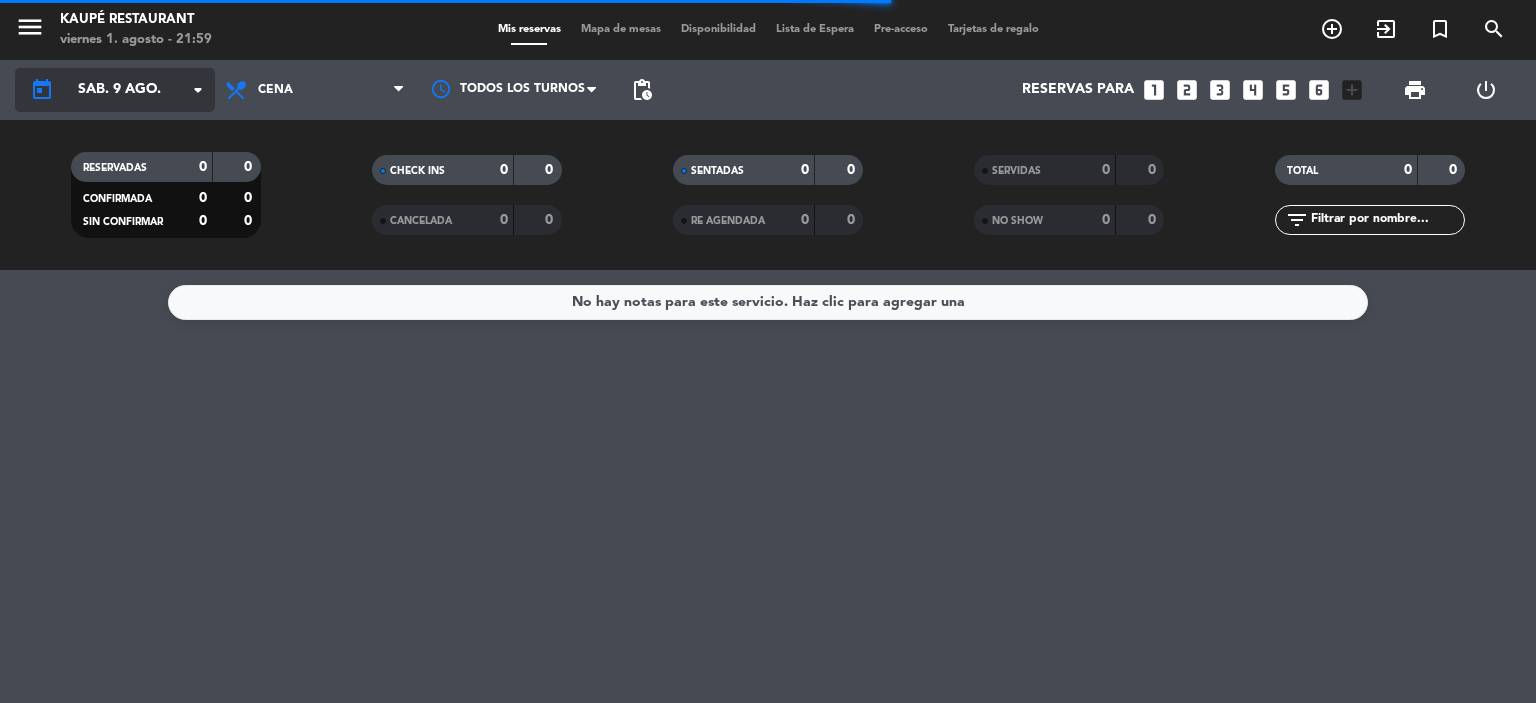 click on "sáb. 9 ago." 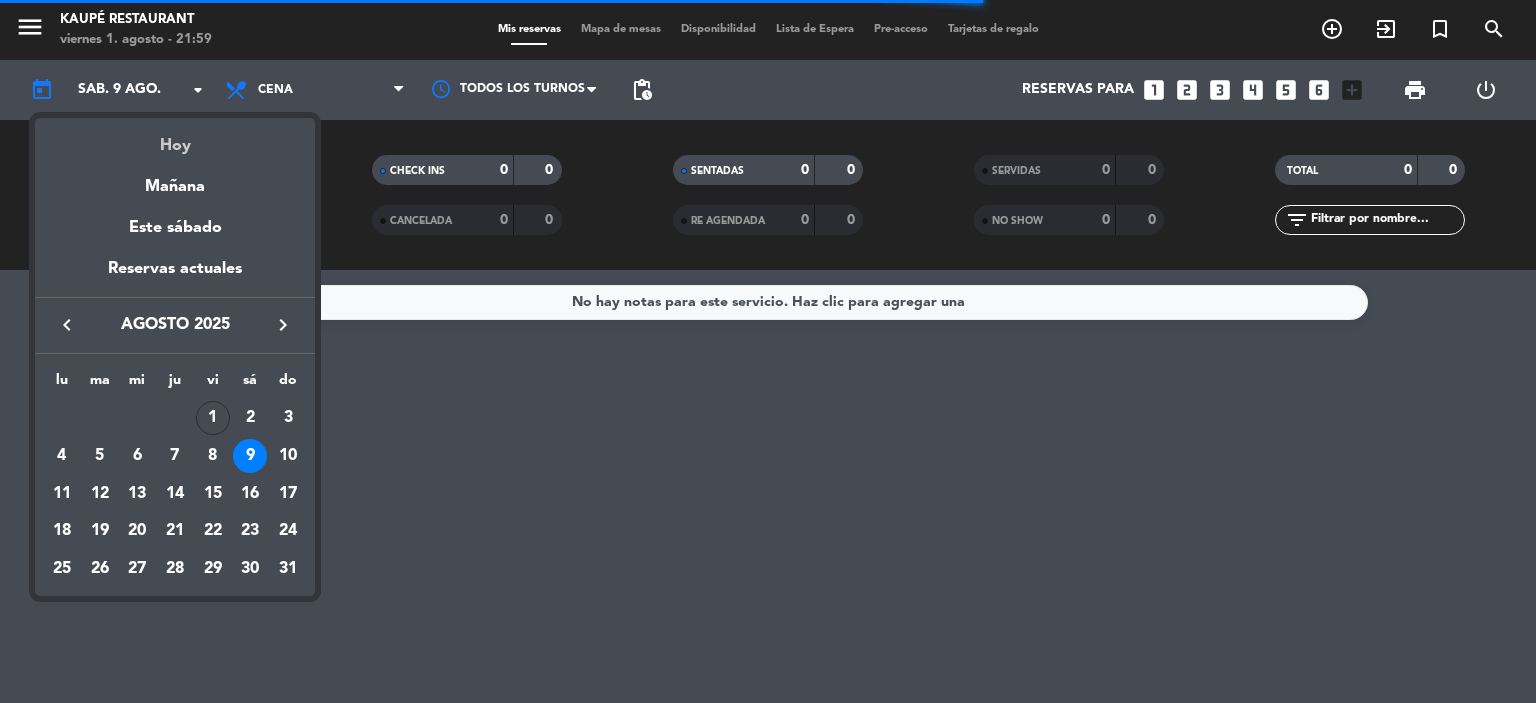 click on "Hoy" at bounding box center (175, 138) 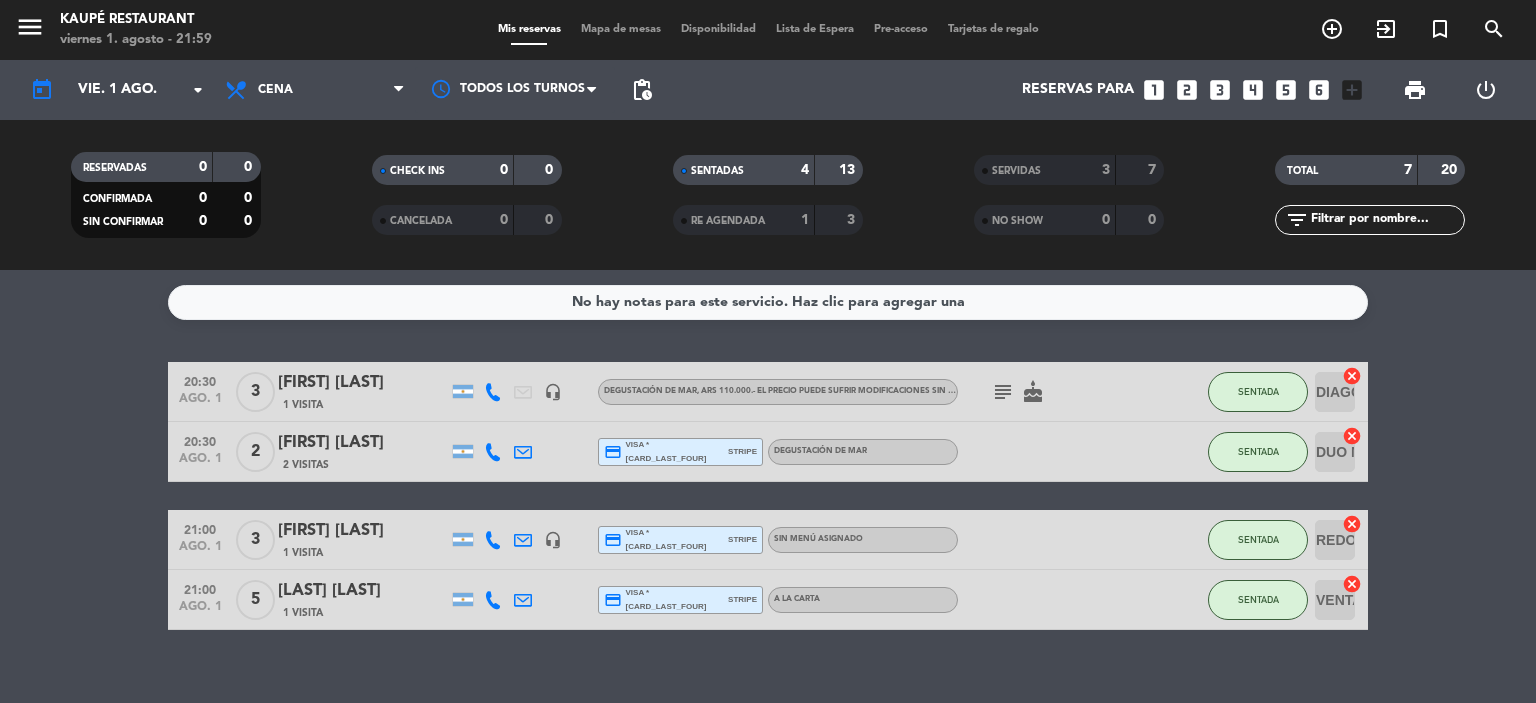drag, startPoint x: 275, startPoint y: 439, endPoint x: 392, endPoint y: 441, distance: 117.01709 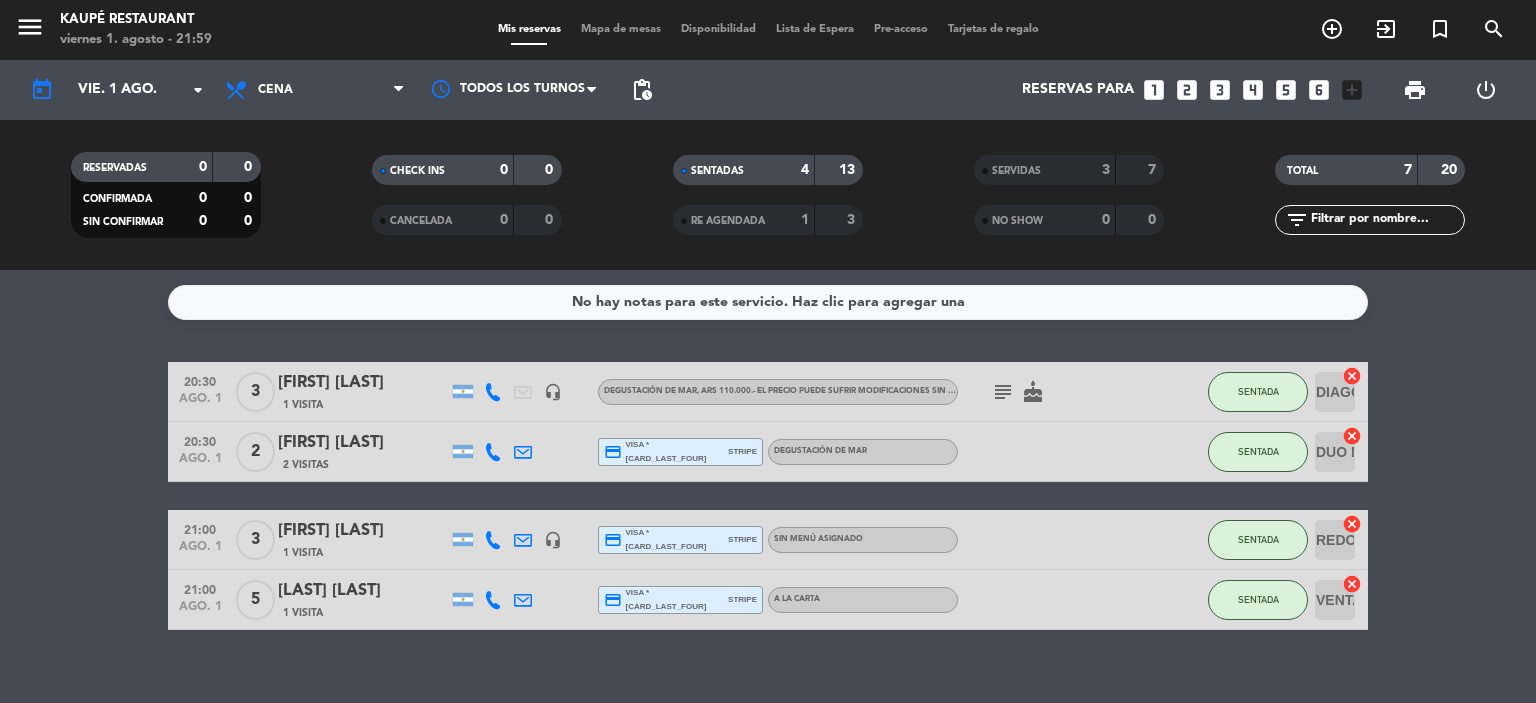 click on "20:30   ago. 1   2   [FIRST] [LAST]   2 Visitas  credit_card  visa * [CARD_LAST_FOUR]   stripe   Degustación de Mar SENTADA DUO MEDIO  cancel" 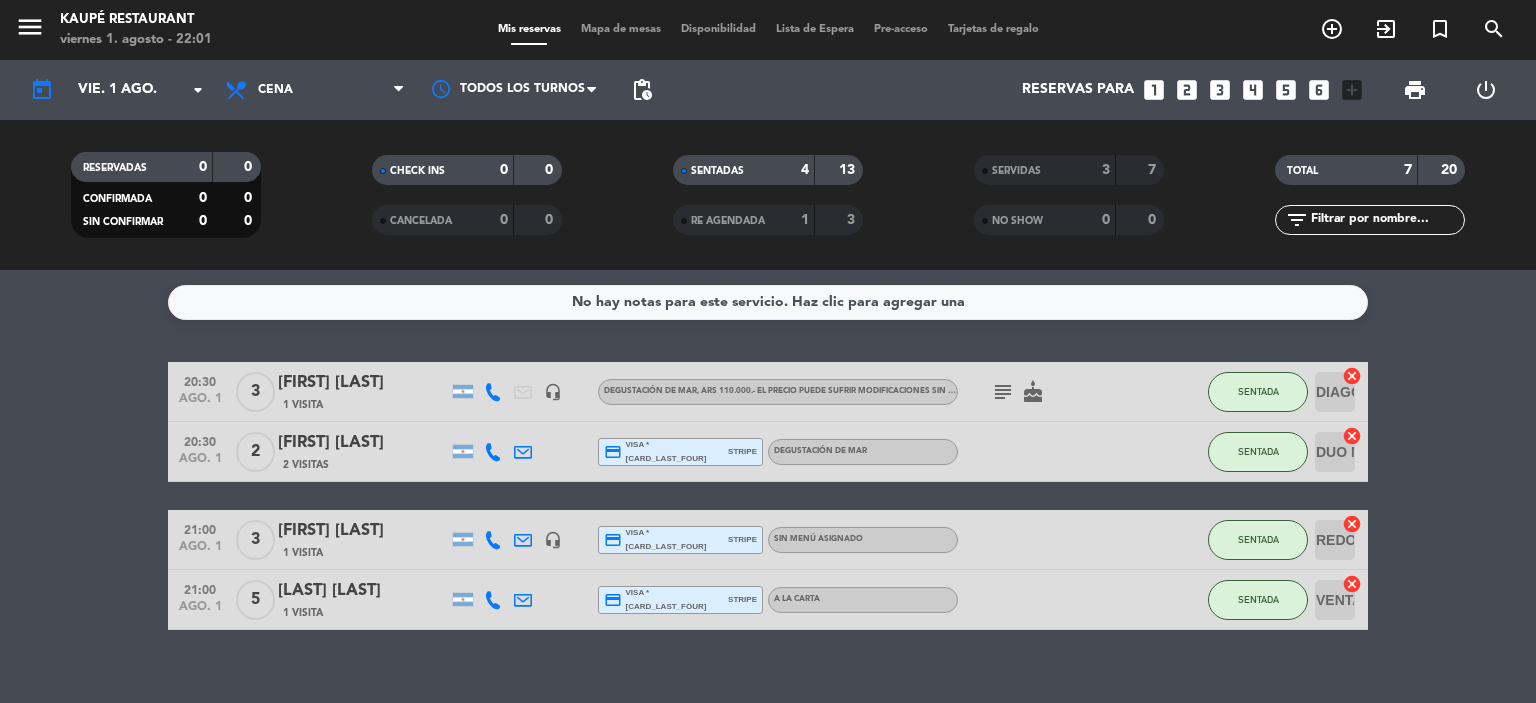click on "20:30   ago. 1   3   [FIRST] [LAST]   1 Visita   headset_mic   Degustación de Mar , ARS 110.000.- El precio puede sufrir modificaciones sin previo aviso, únicamente a mesa completa  subject   cake  SENTADA DUO MEDIO  cancel   20:30   ago. 1   2   [FIRST] [LAST]   2 Visitas  credit_card  visa * [CARD_LAST_FOUR]   stripe   Degustación de Mar SENTADA DUO MEDIO  cancel   21:00   ago. 1   3   [FIRST] [LAST]   1 Visita   headset_mic  credit_card  visa * [CARD_LAST_FOUR]   stripe  Sin menú asignado SENTADA REDONDA  cancel   21:00   ago. 1   5   [LAST] [LAST]   1 Visita  credit_card  visa * [CARD_LAST_FOUR]   stripe   A LA CARTA SENTADA VENTANA AB  cancel" 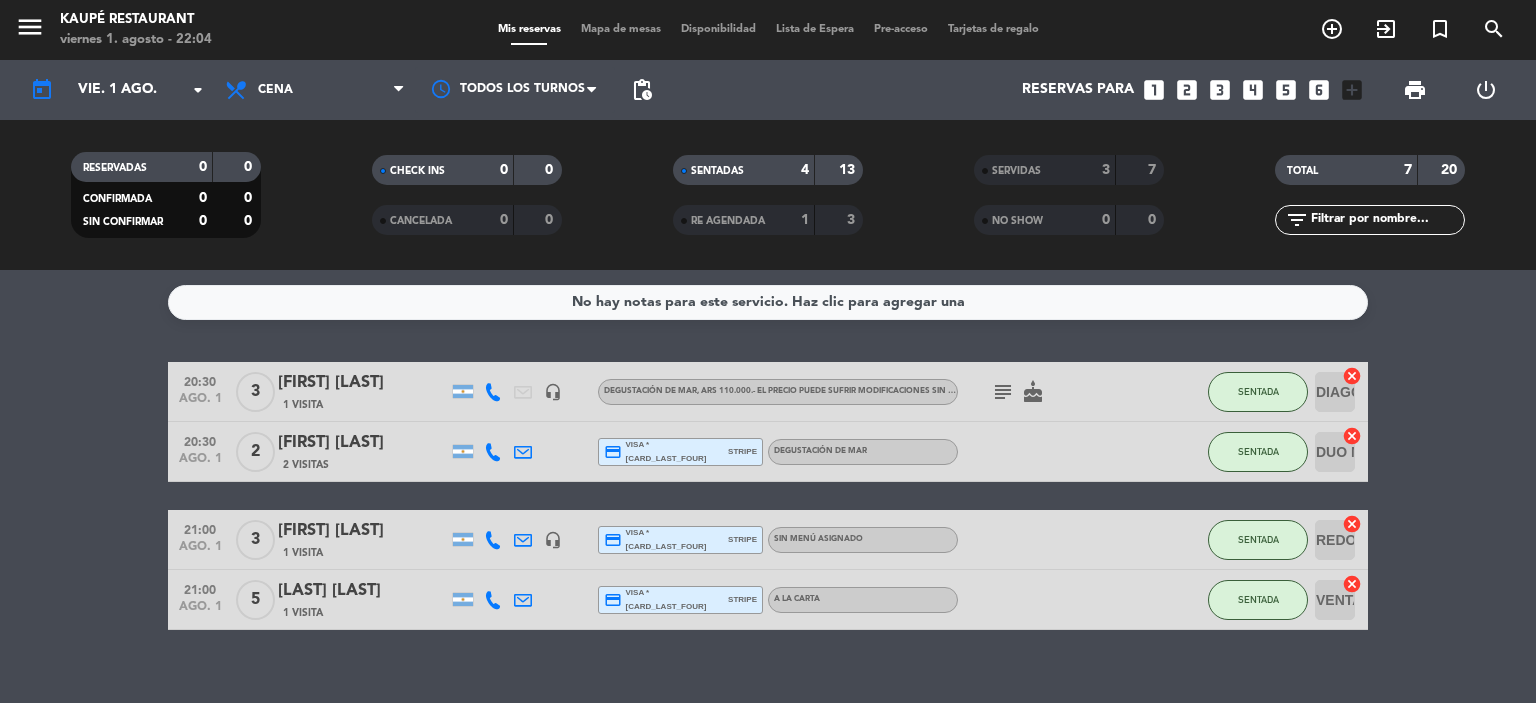 click 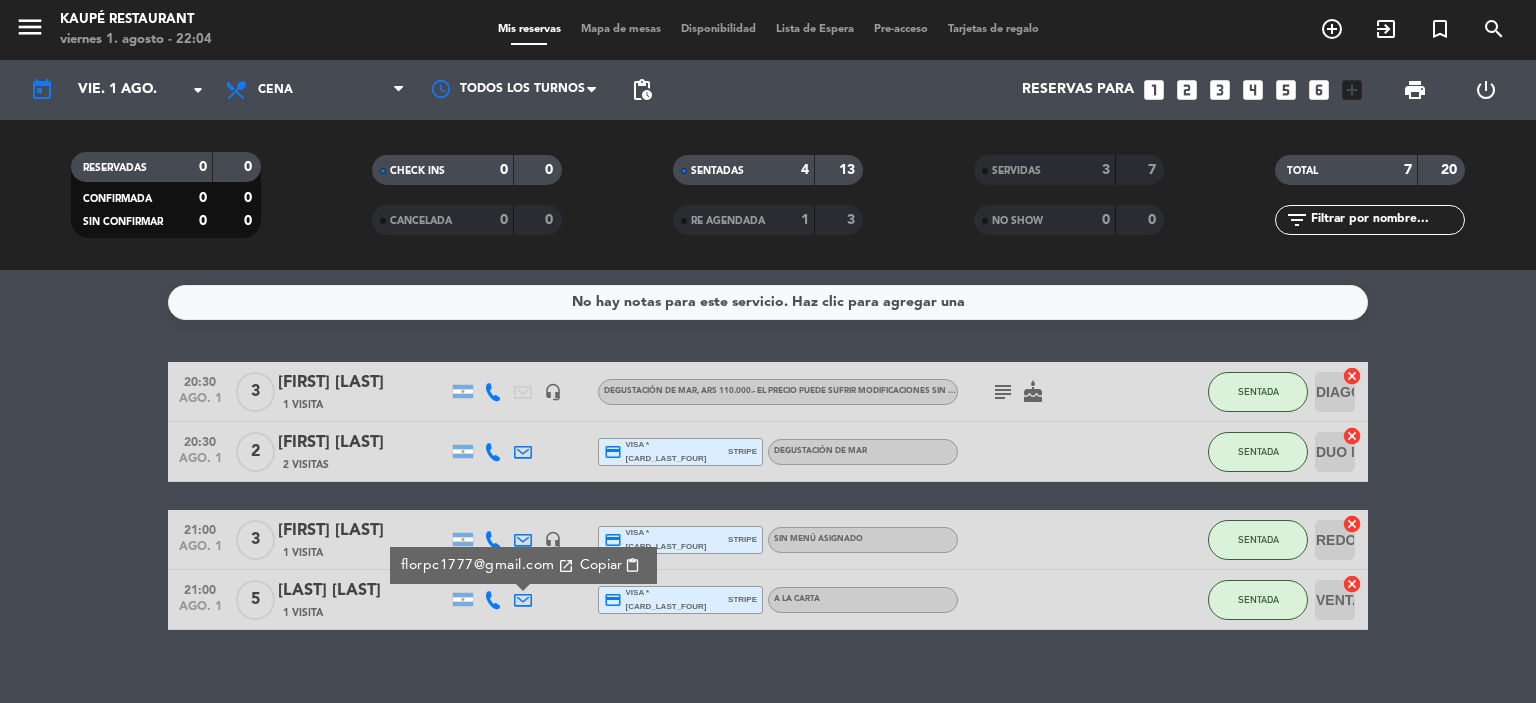 click on "20:30   ago. 1   3   [FIRST] [LAST]   1 Visita   headset_mic   Degustación de Mar , ARS 110.000.- El precio puede sufrir modificaciones sin previo aviso, únicamente a mesa completa  subject   cake  SENTADA DIAGONAl  cancel   20:30   ago. 1   2   [FIRST] [LAST]   2 Visitas  credit_card  visa * [CARD_LAST_FOUR]   stripe   Degustación de Mar SENTADA DUO MEDIO  cancel   21:00   ago. 1   3   [FIRST] [LAST]   1 Visita   headset_mic  credit_card  visa * [CARD_LAST_FOUR]   stripe  Sin menú asignado SENTADA REDONDA  cancel   21:00   ago. 1   5   [LAST] [LAST]   1 Visita   florpc1777@gmail.com  open_in_new Copiar content_paste credit_card  visa * [CARD_LAST_FOUR]   stripe   A LA CARTA SENTADA VENTANA AB  cancel" 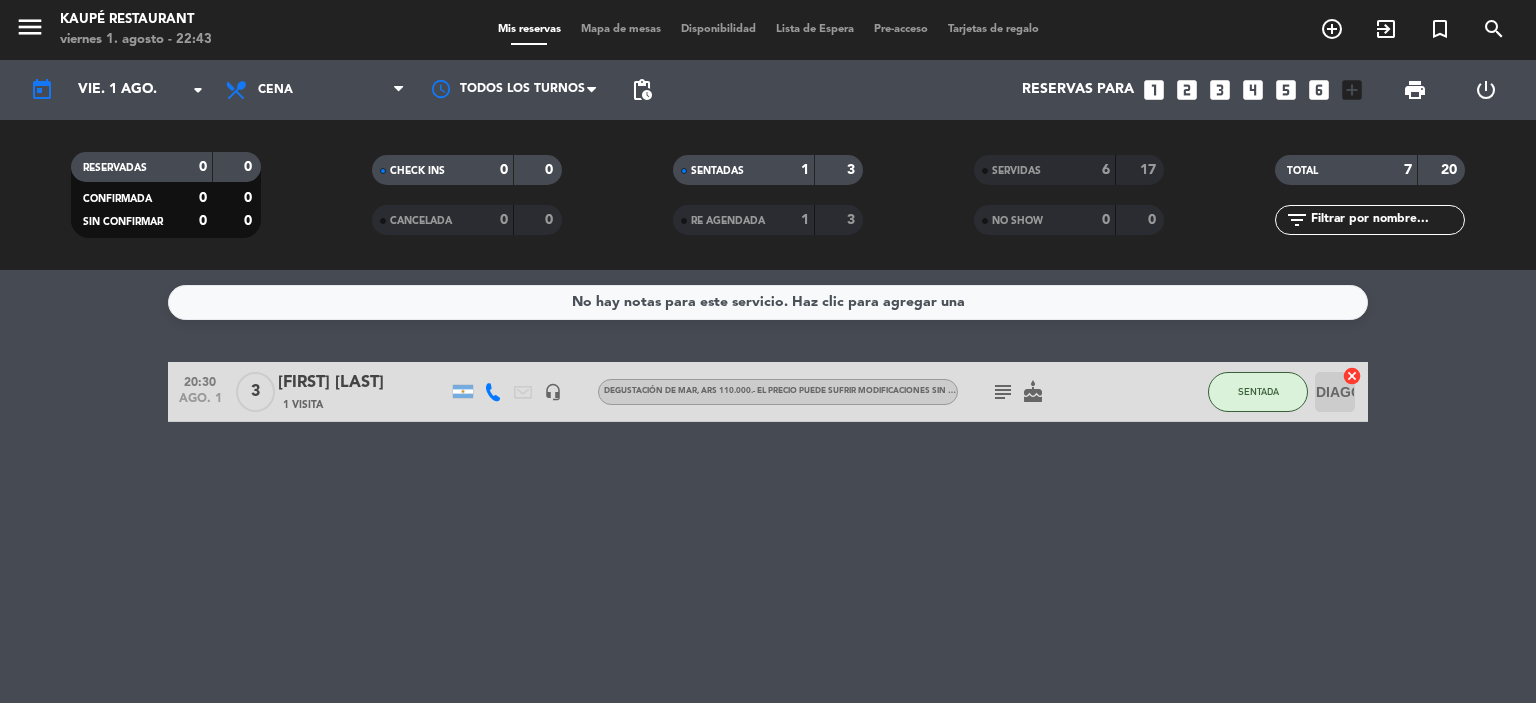 click on "[FIRST] [LAST]" 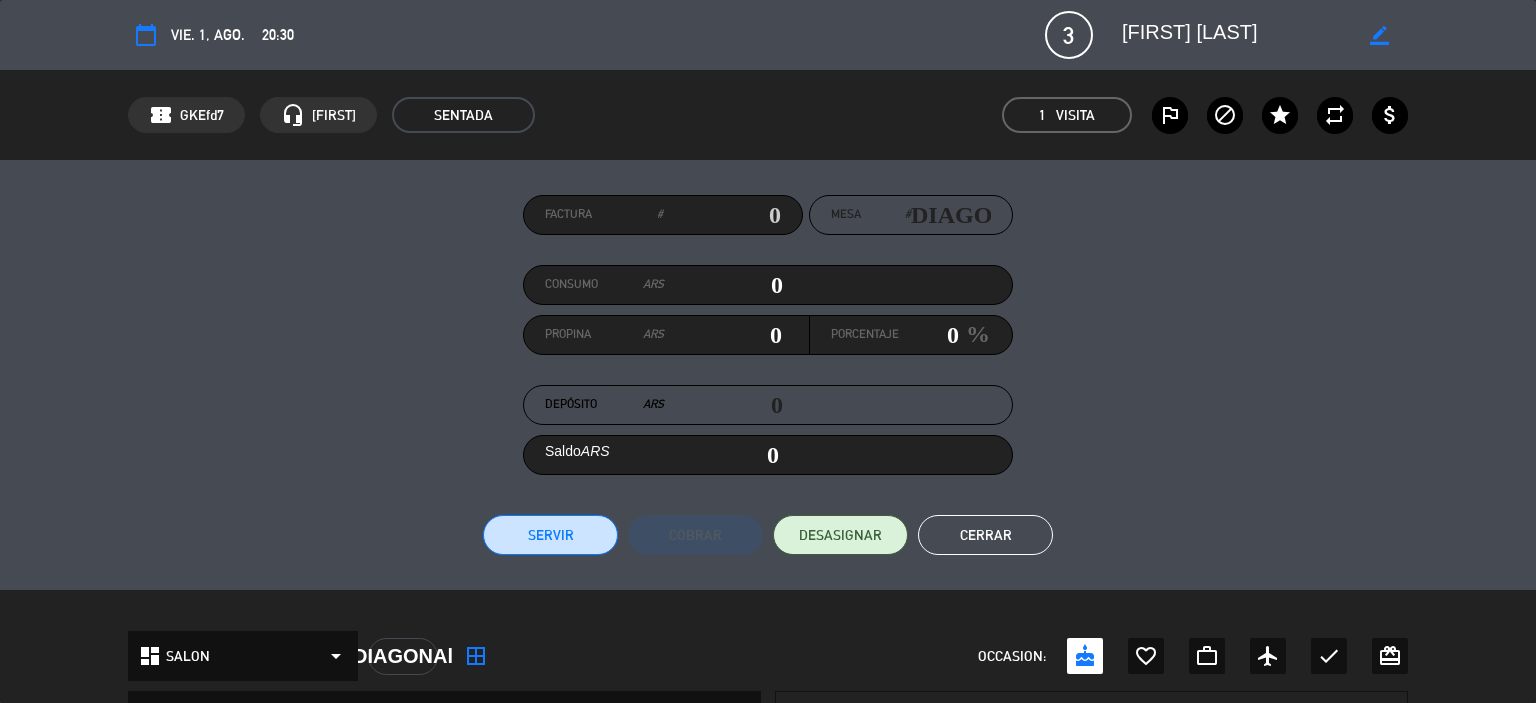 click on "Cerrar" 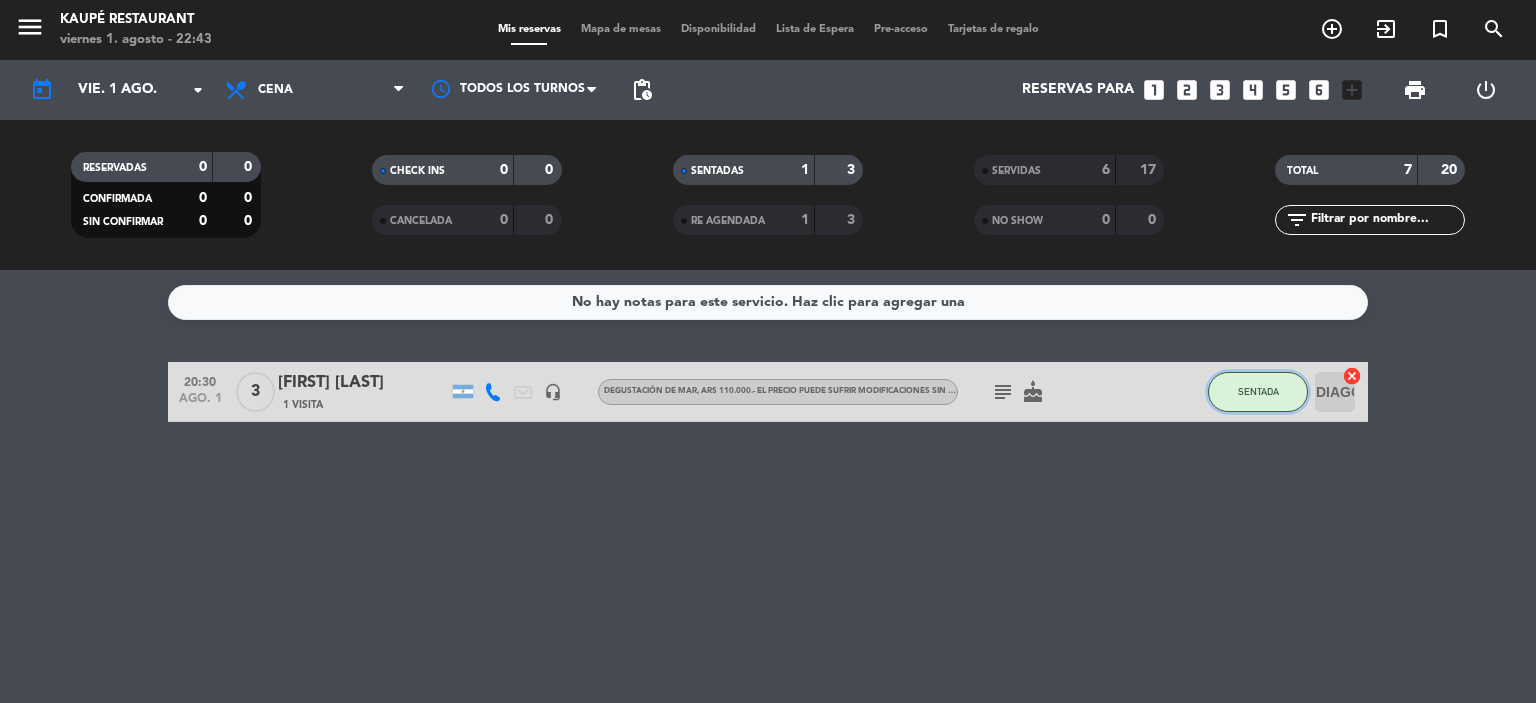 click on "SENTADA" 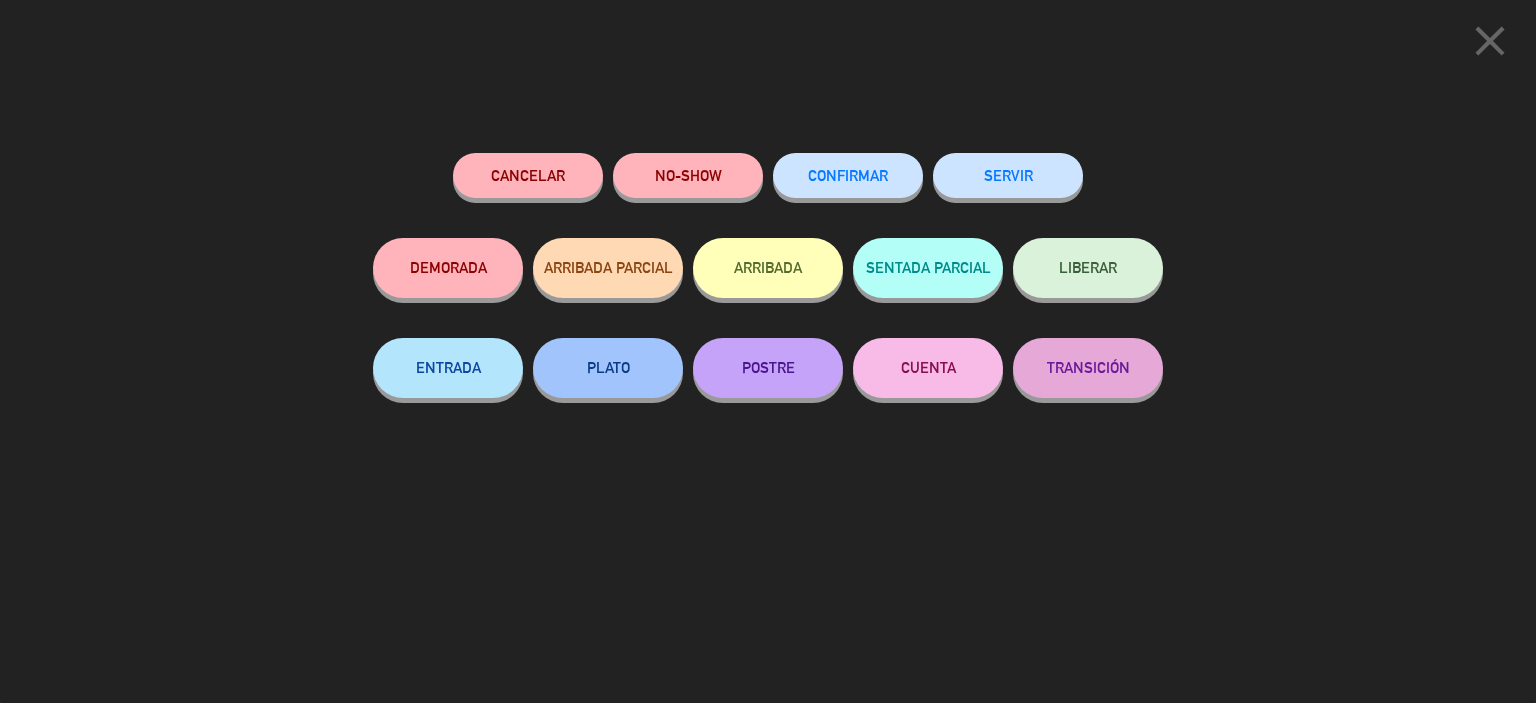 click on "SERVIR" 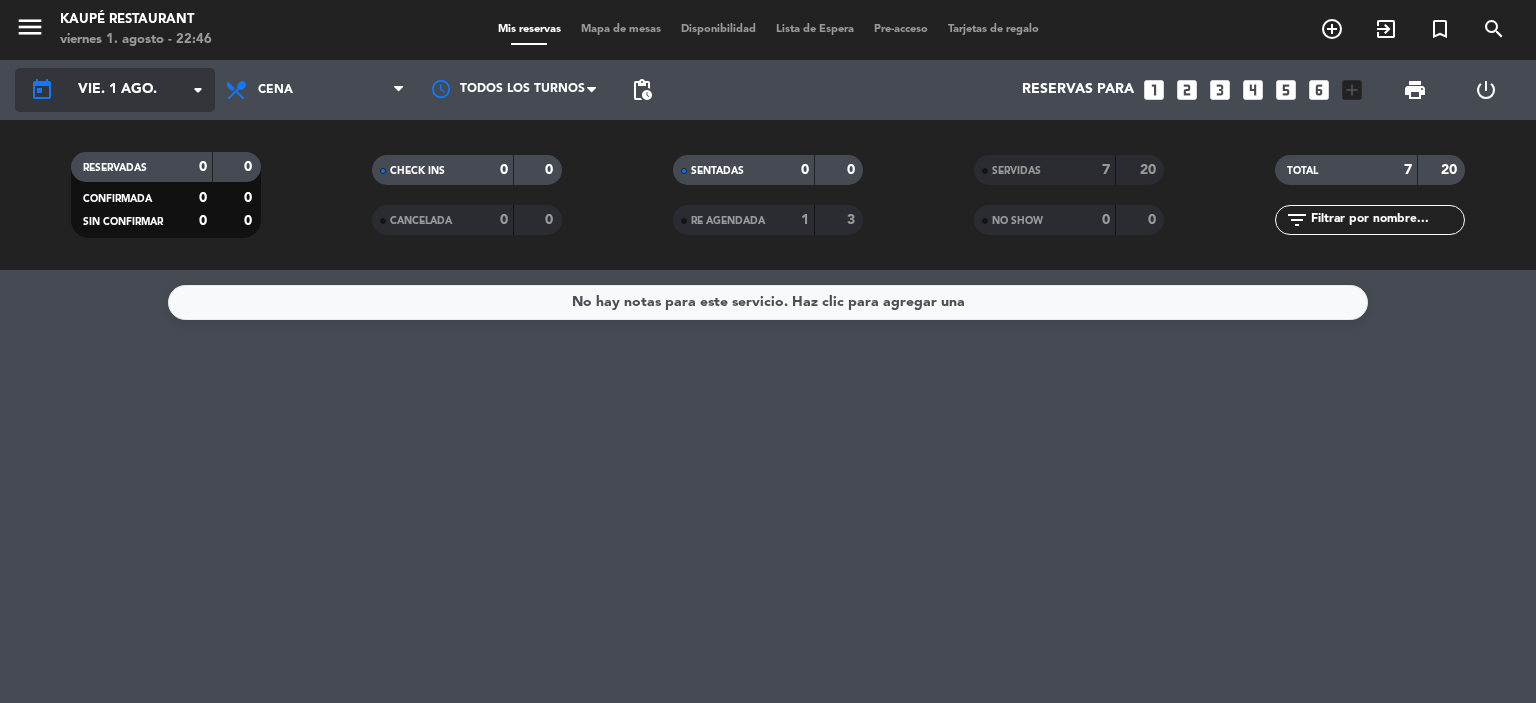 click on "vie. 1 ago." 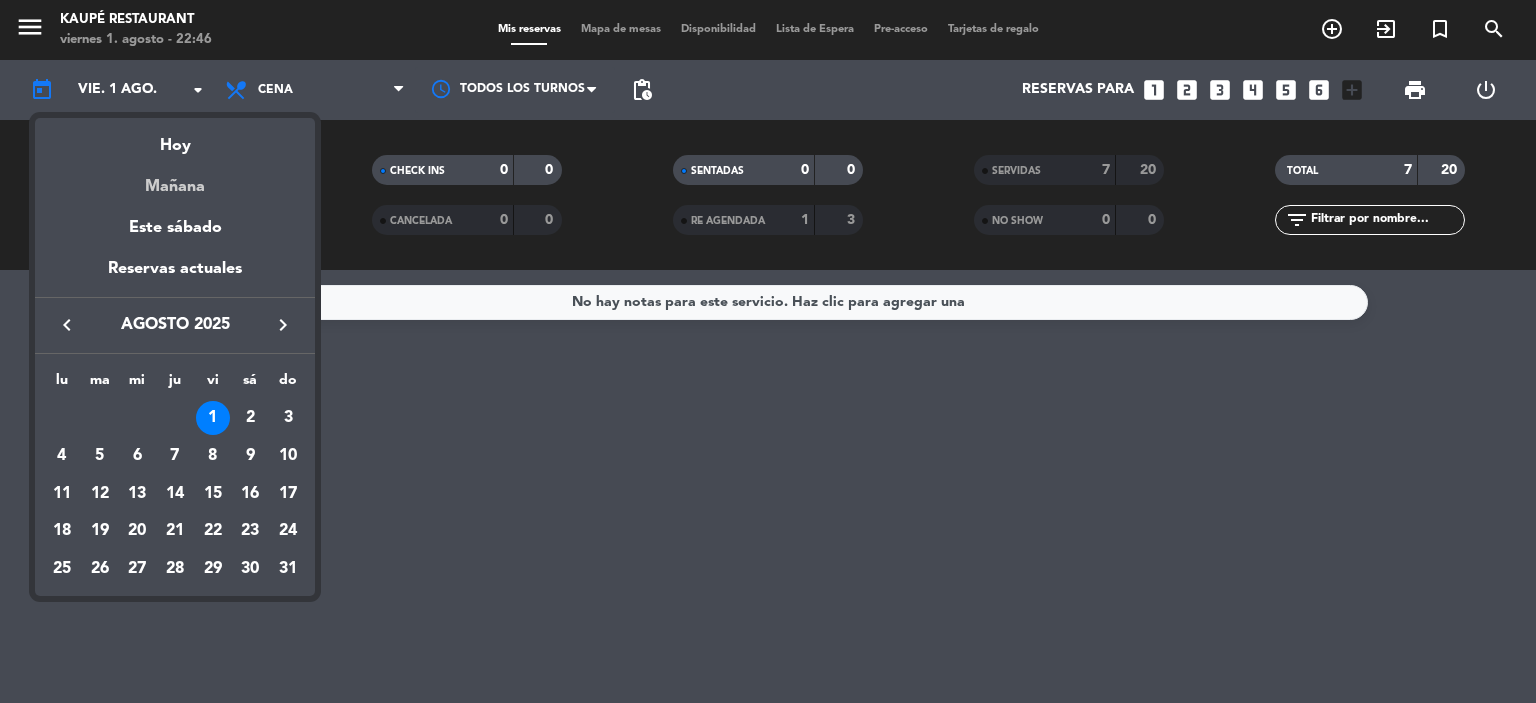 click on "Mañana" at bounding box center [175, 179] 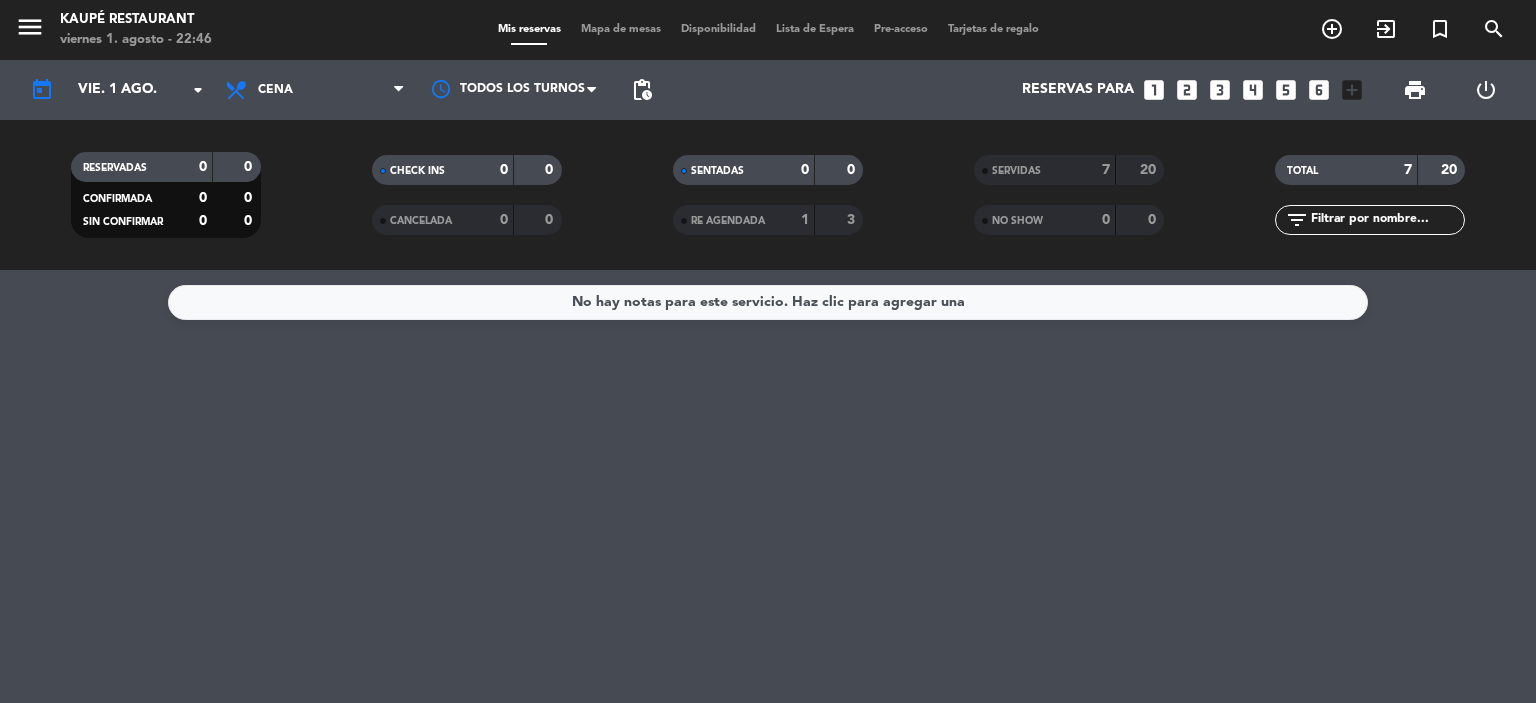 type on "sáb. 2 ago." 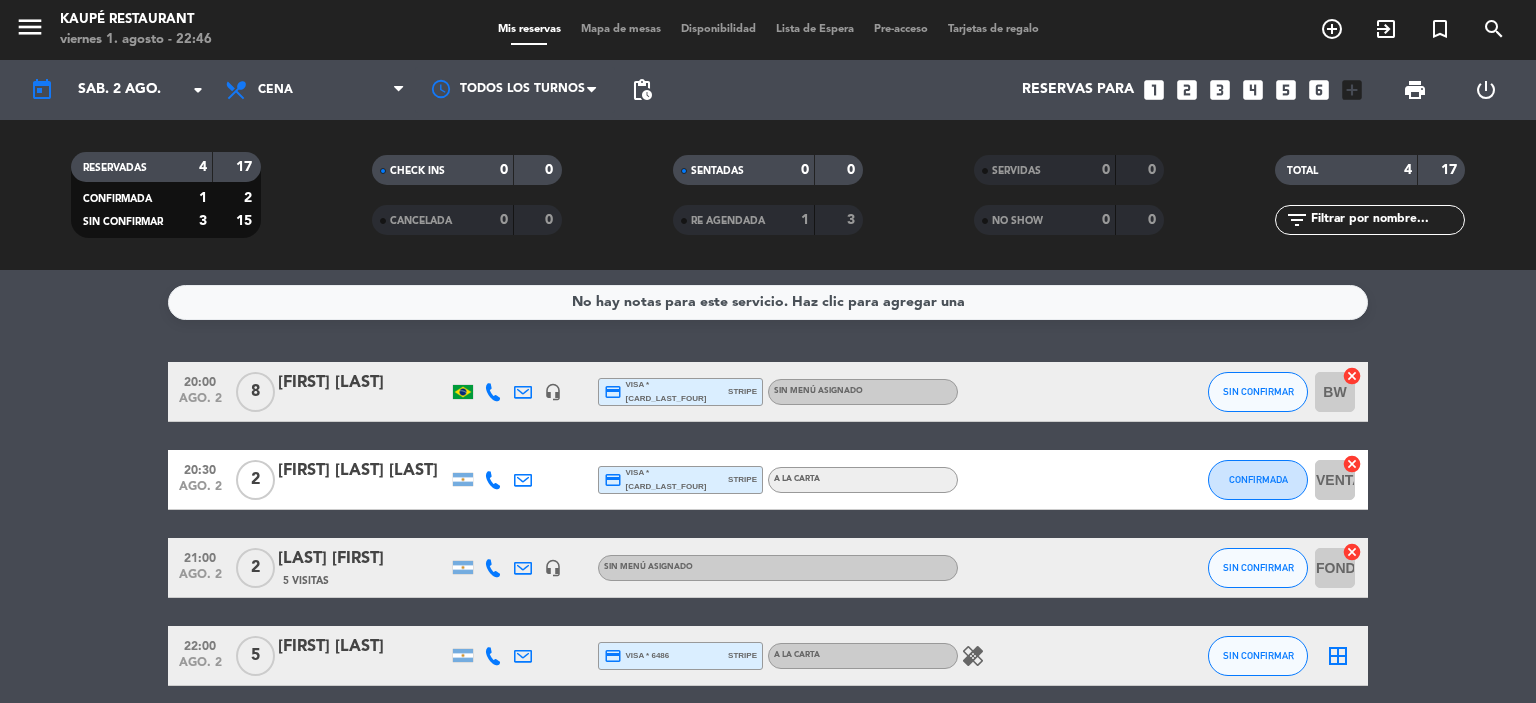 drag, startPoint x: 276, startPoint y: 376, endPoint x: 372, endPoint y: 375, distance: 96.00521 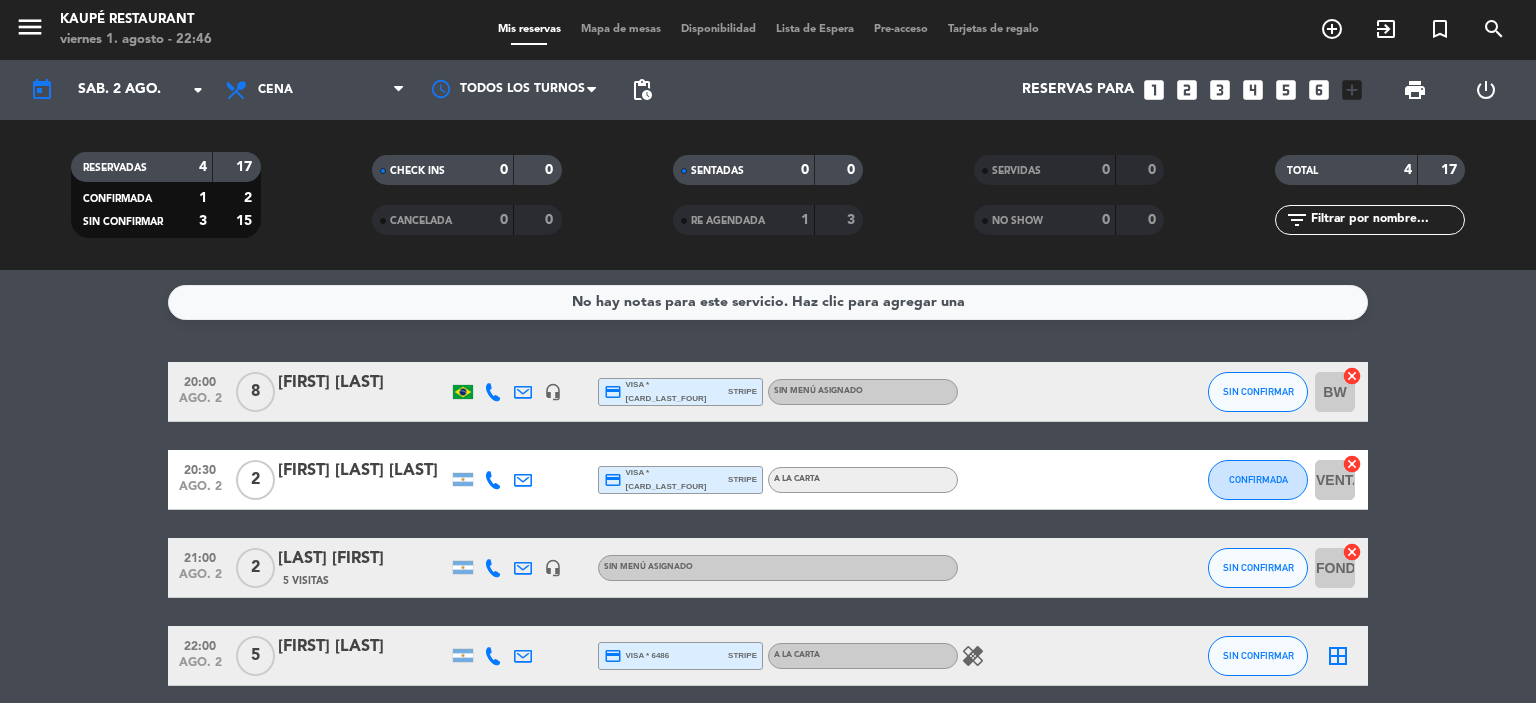 click on "20:00   ago. 2   8   [FIRST] [LAST]   headset_mic  credit_card  visa * [CARD_LAST_FOUR]   stripe  Sin menú asignado SIN CONFIRMAR BW  cancel" 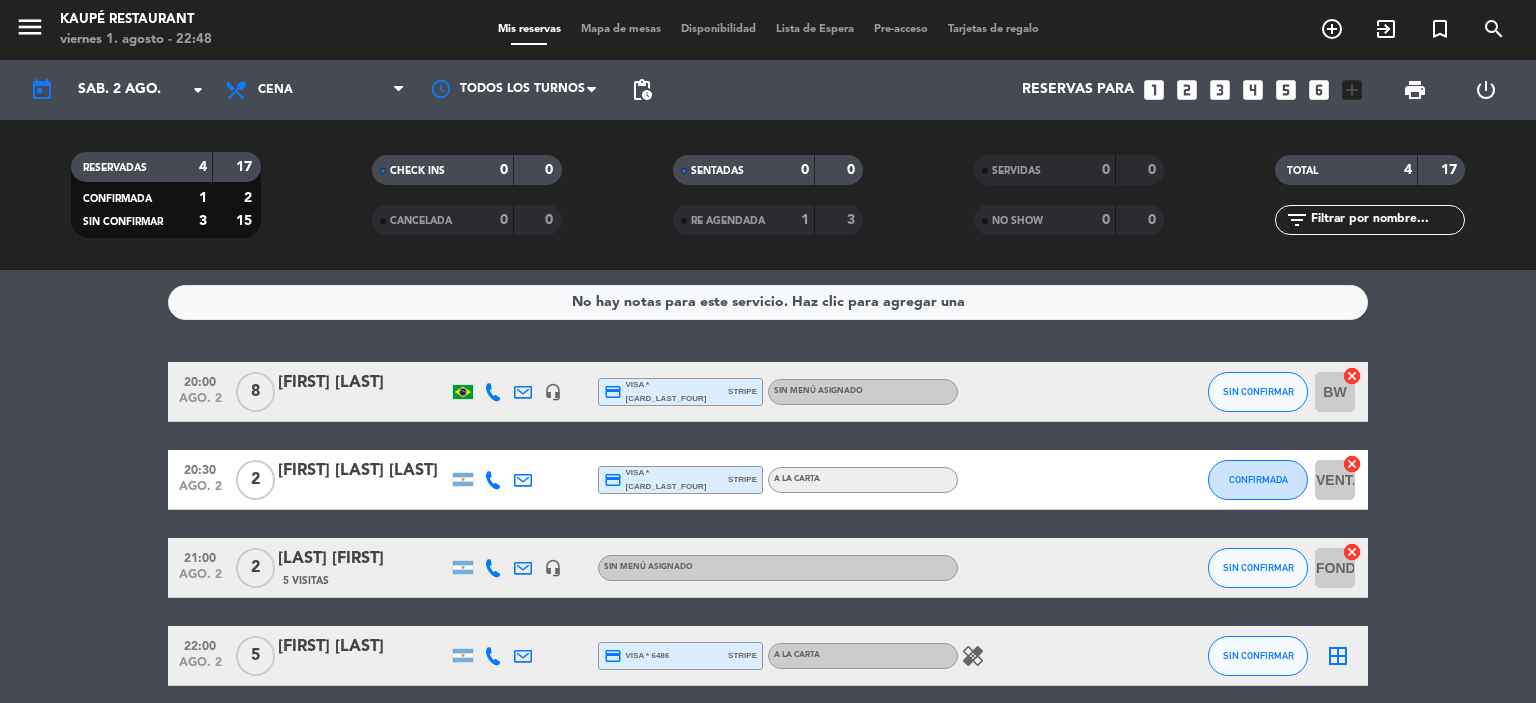 click on "20:00   ago. 2   8   [FIRST] [LAST]   headset_mic  credit_card  visa * [CARD_LAST_FOUR]   stripe  Sin menú asignado SIN CONFIRMAR BW  cancel   20:30   ago. 2   2   [FIRST] [LAST]  credit_card  visa * [CARD_LAST_FOUR]   stripe   A LA CARTA CONFIRMADA VENTANA  cancel   21:00   ago. 2   2   [FIRST] [LAST]   5 Visitas   headset_mic  Sin menú asignado SIN CONFIRMAR FONDO  cancel   22:00   ago. 2   5   [FIRST] [LAST]  credit_card  visa * [CARD_LAST_FOUR]   stripe   A LA CARTA  healing  SIN CONFIRMAR  border_all" 